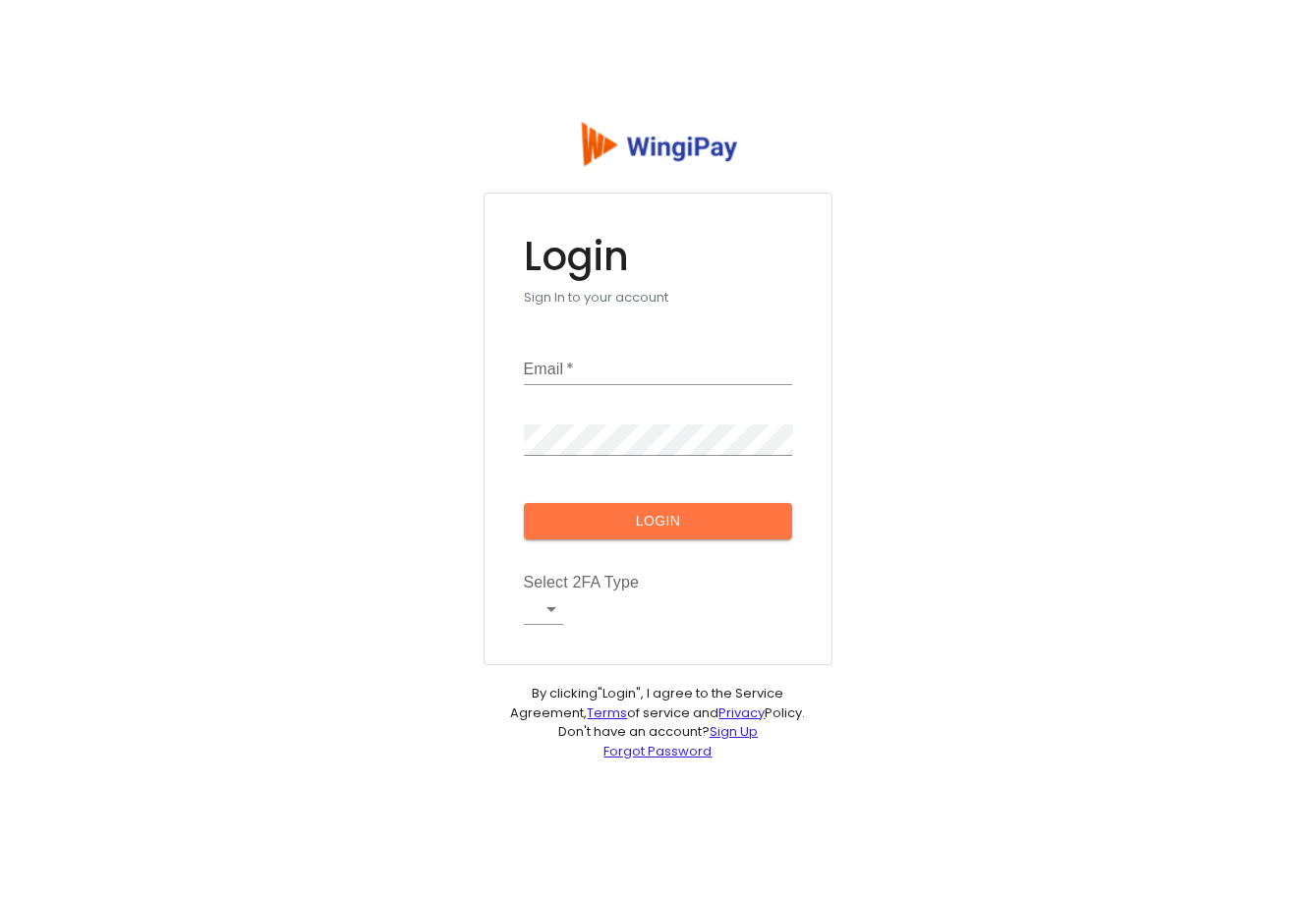 scroll, scrollTop: 0, scrollLeft: 0, axis: both 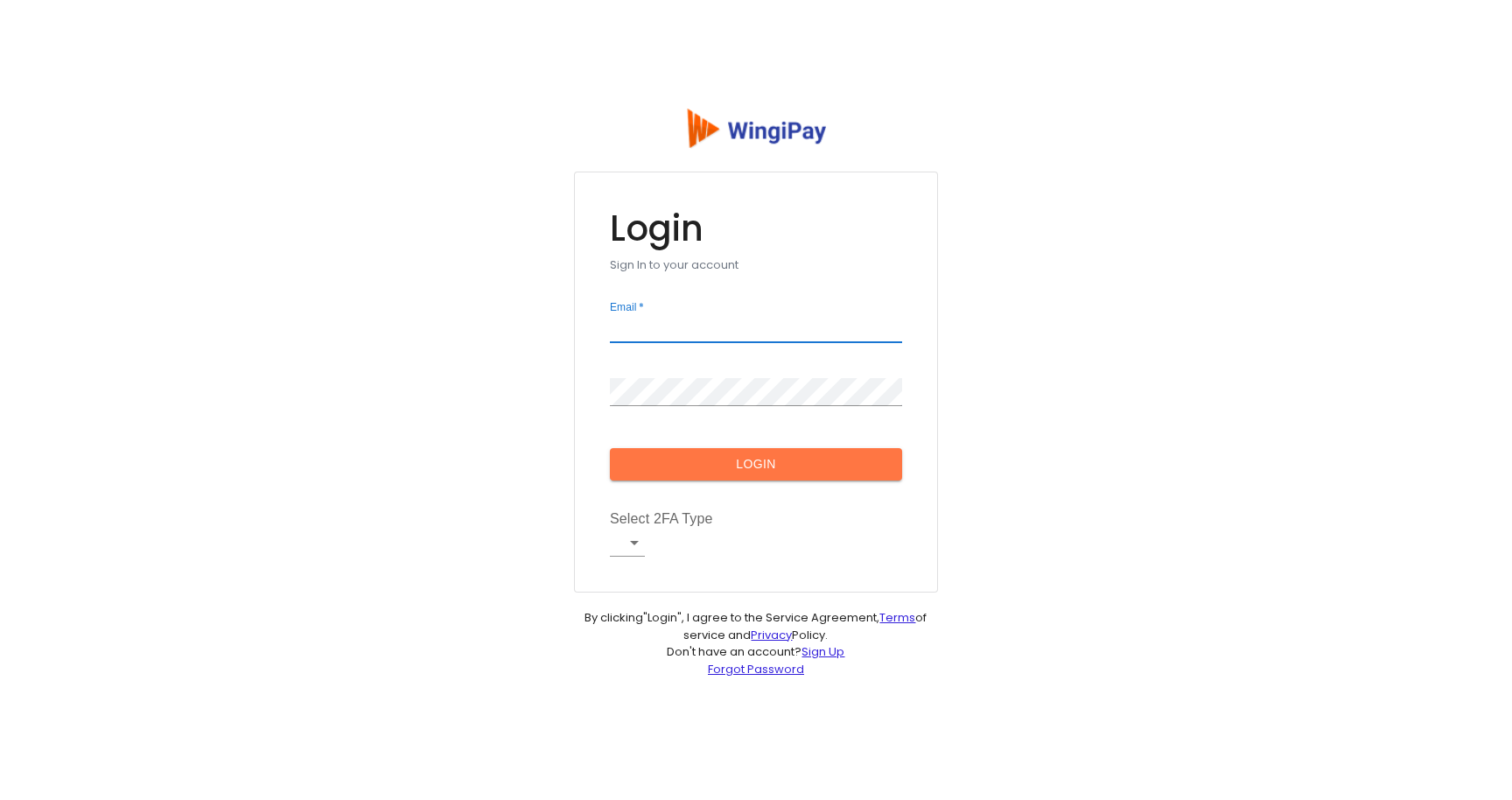 click on "Email   *" at bounding box center [756, 329] 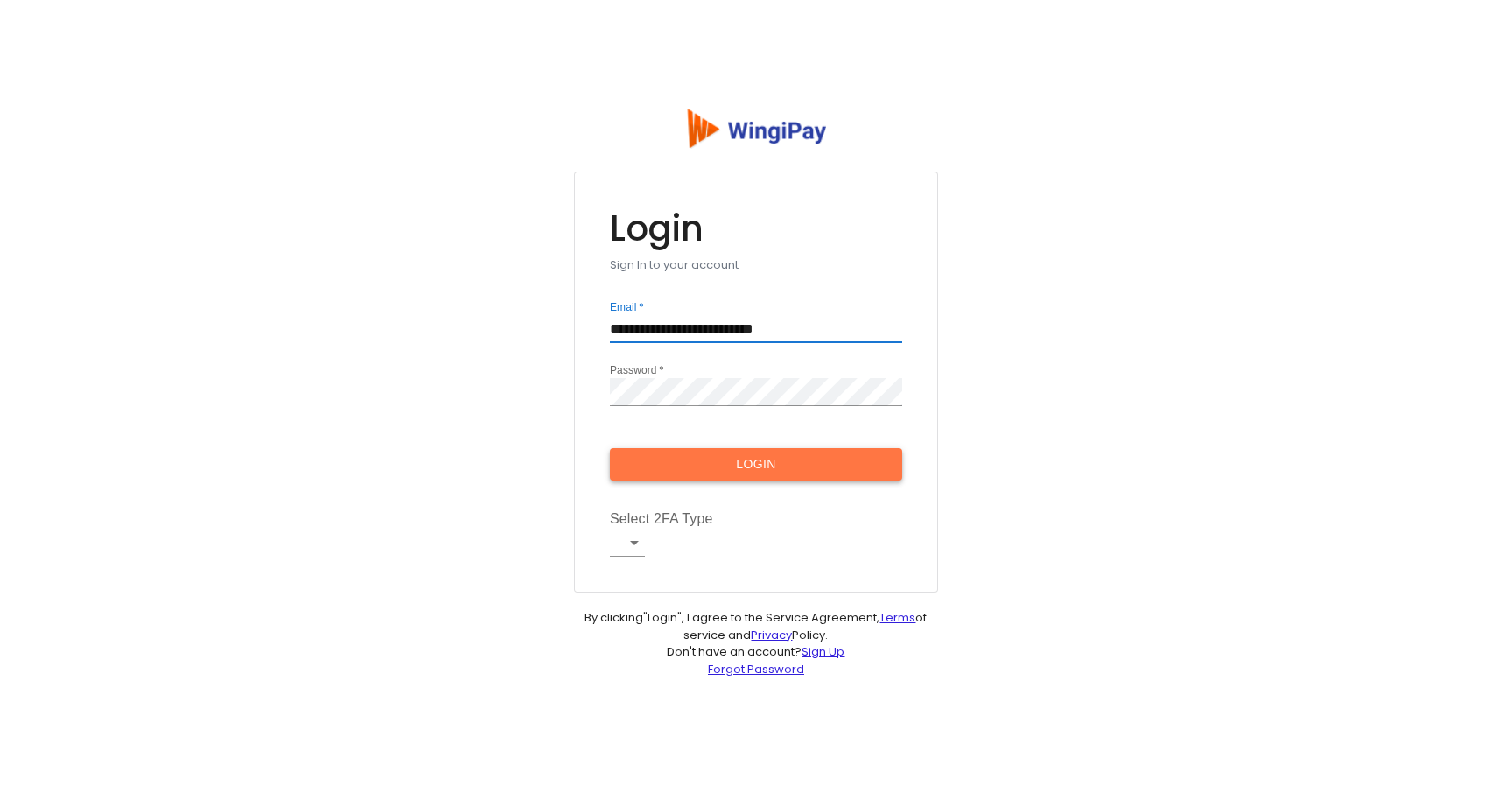 type on "**********" 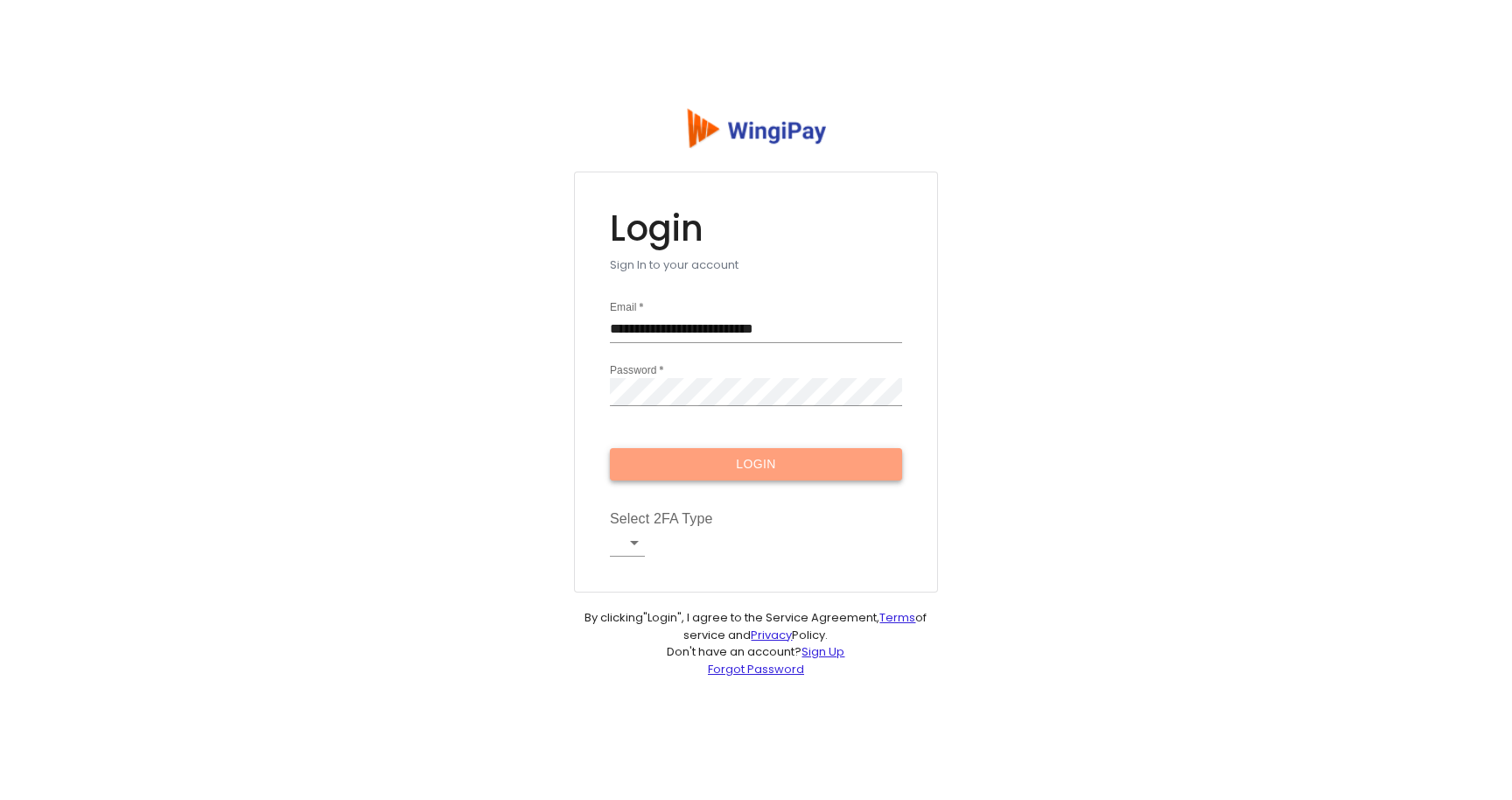 click on "Login" at bounding box center (756, 464) 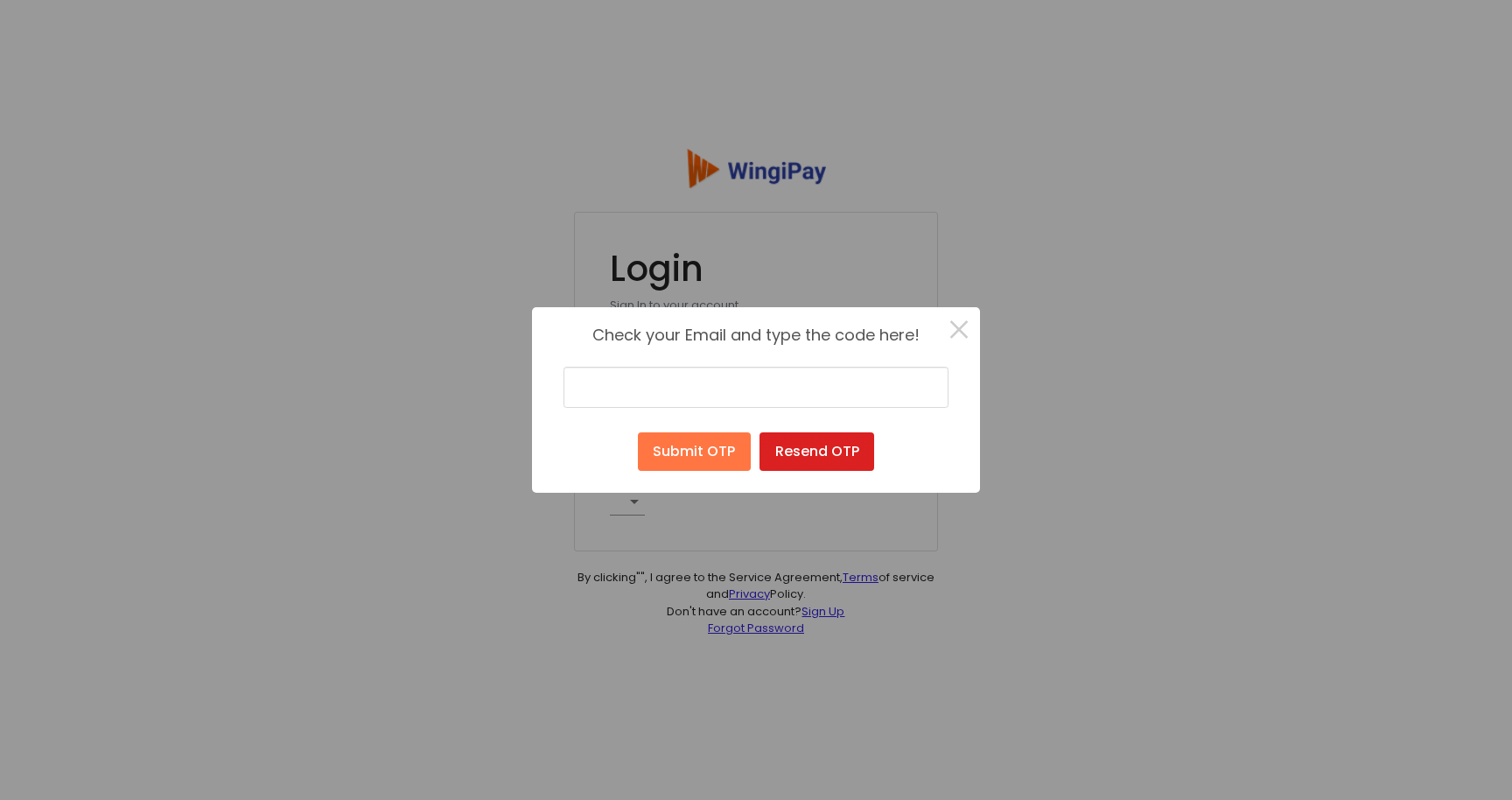 click on "Resend OTP" at bounding box center [816, 452] 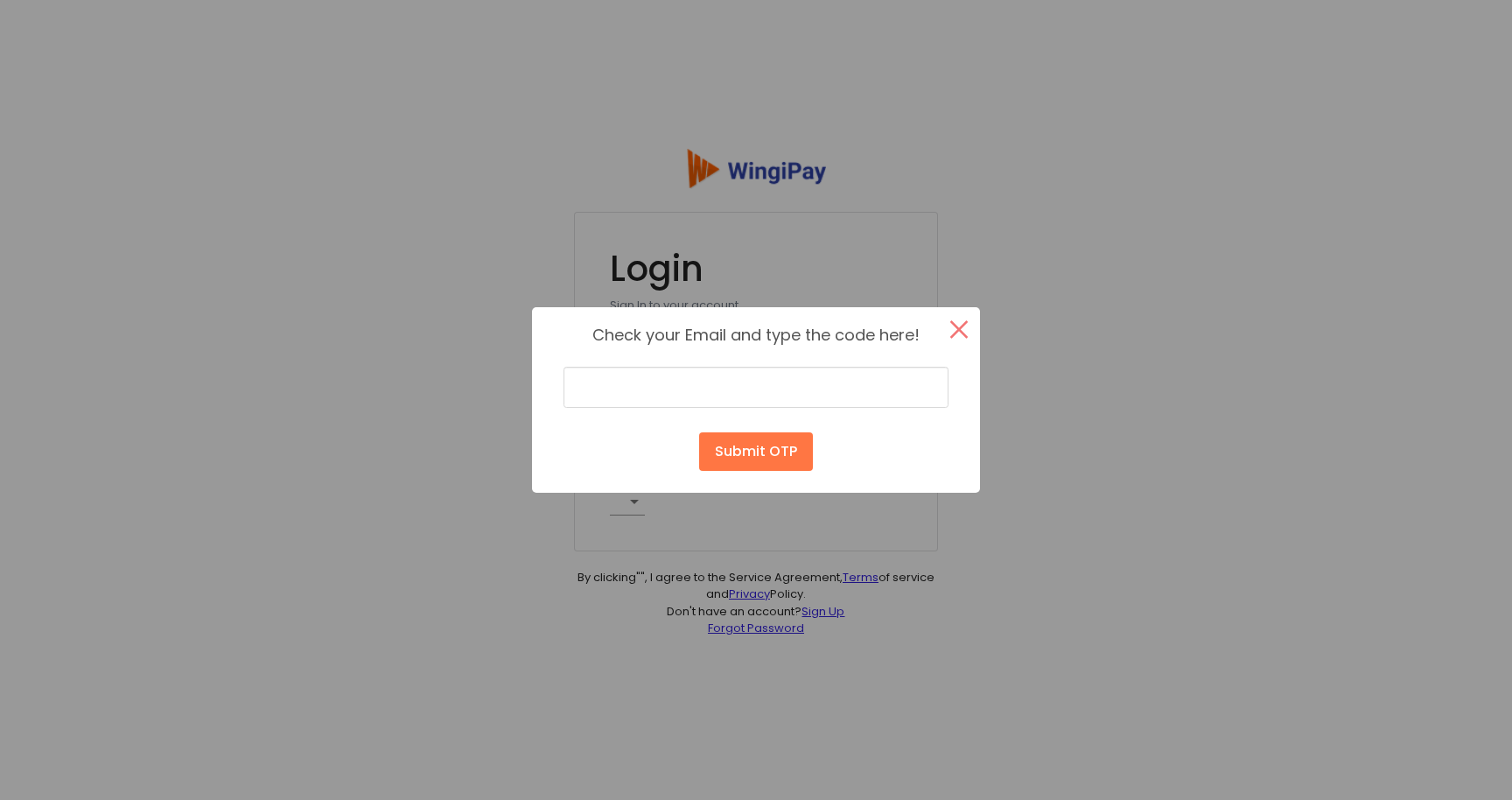 click on "×" at bounding box center [959, 328] 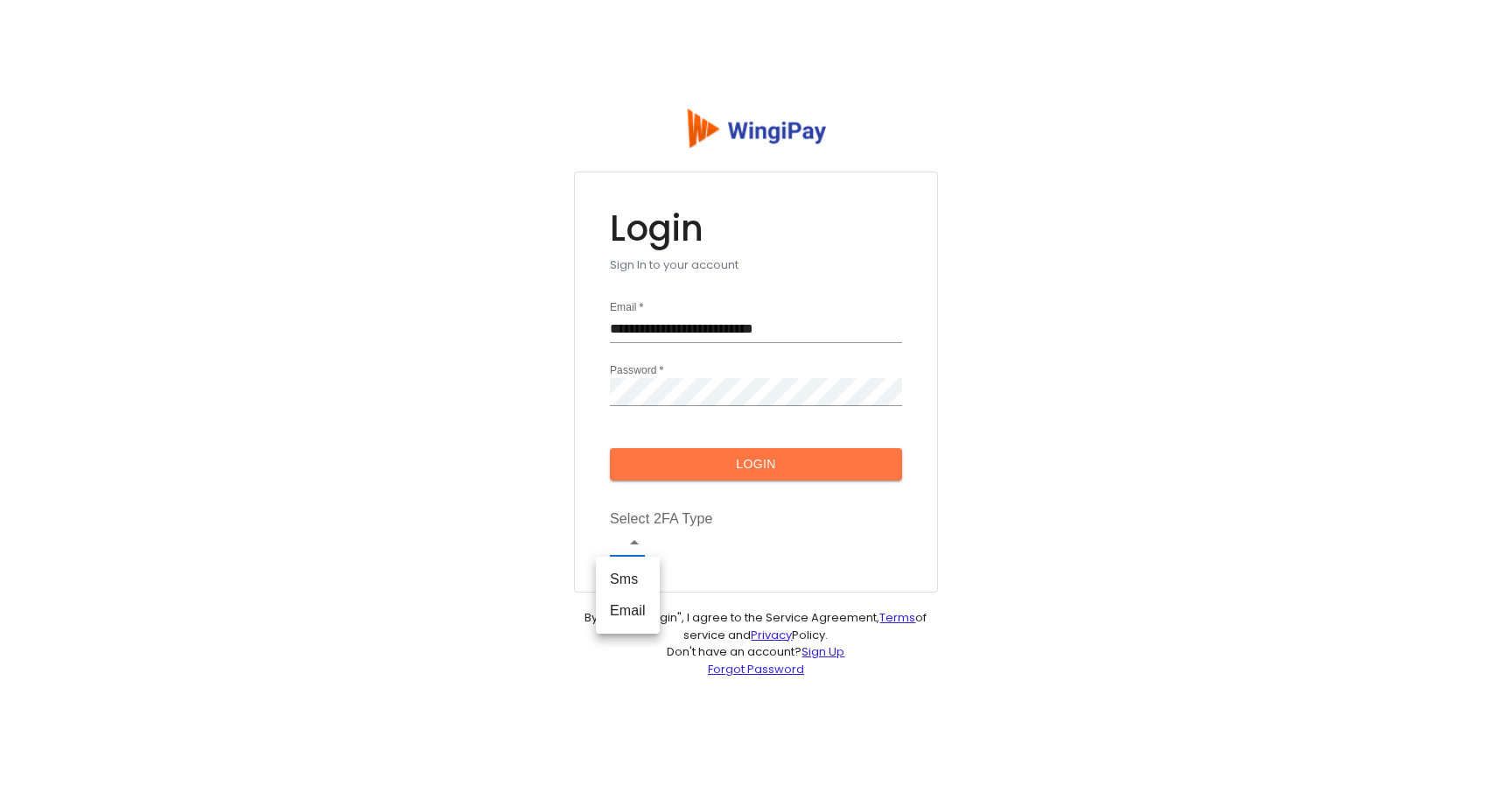 click on "**********" at bounding box center (756, 400) 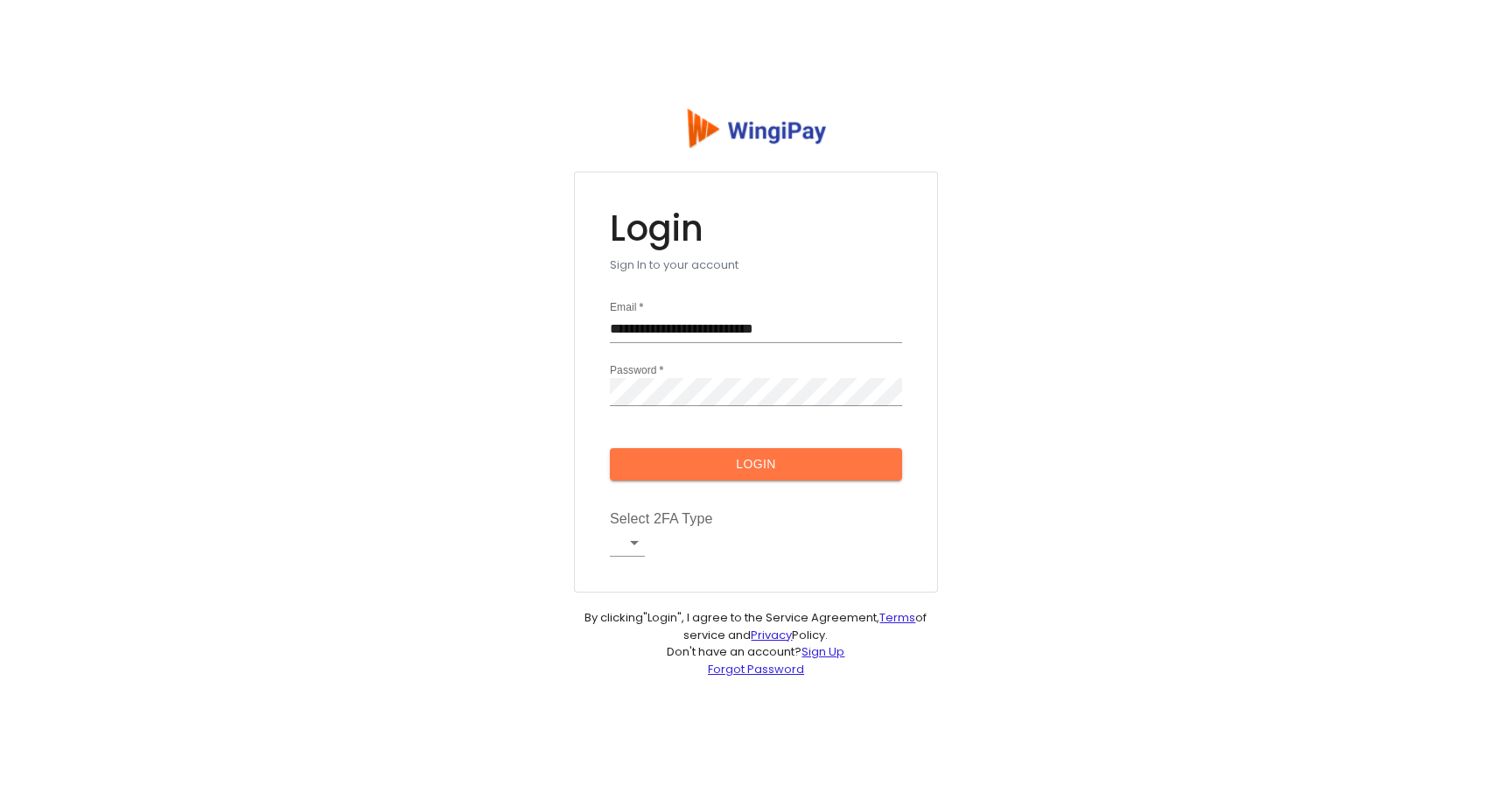click on "Select 2FA Type" at bounding box center [756, 518] 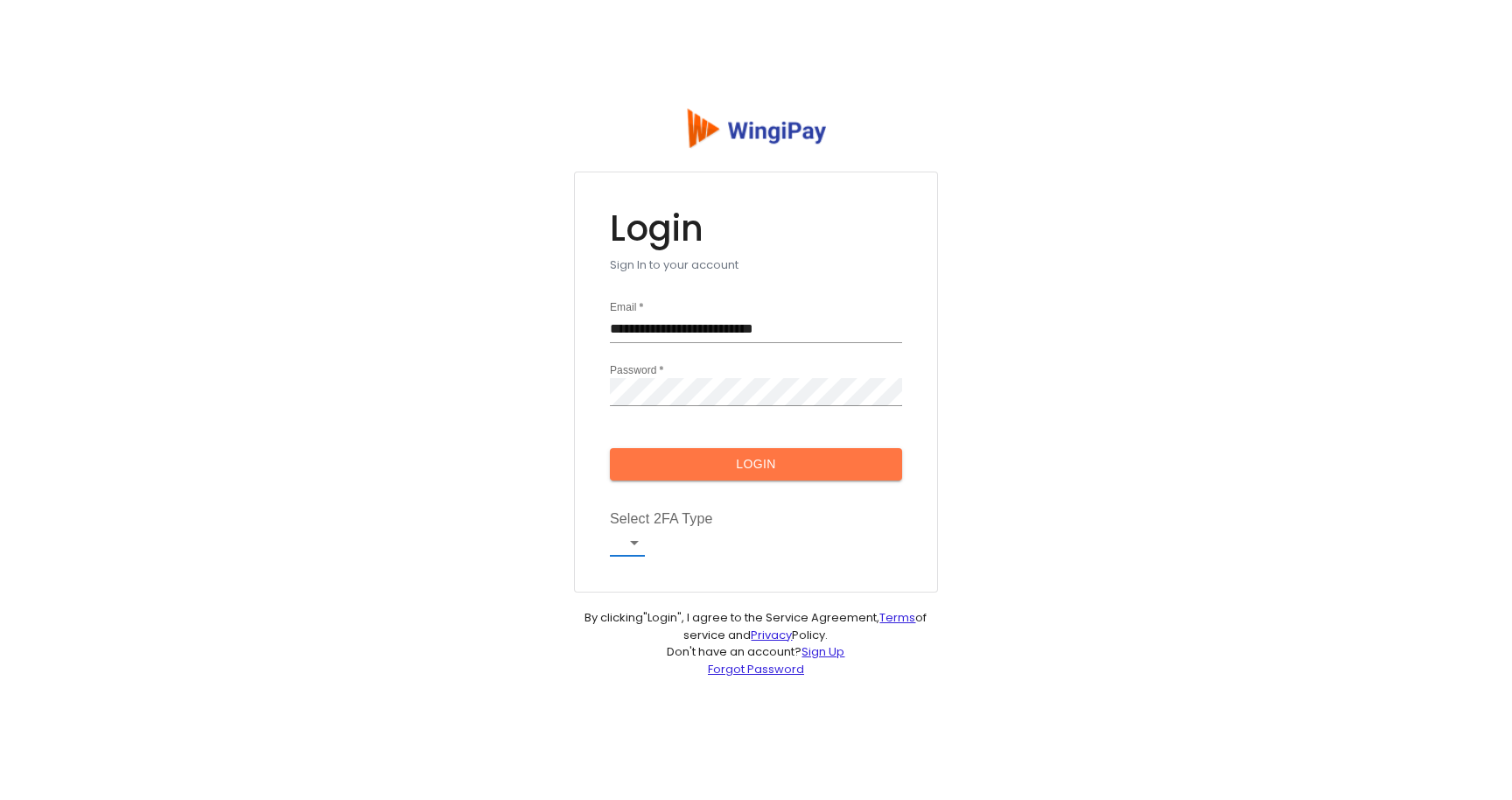 click on "Select 2FA Type" at bounding box center (756, 518) 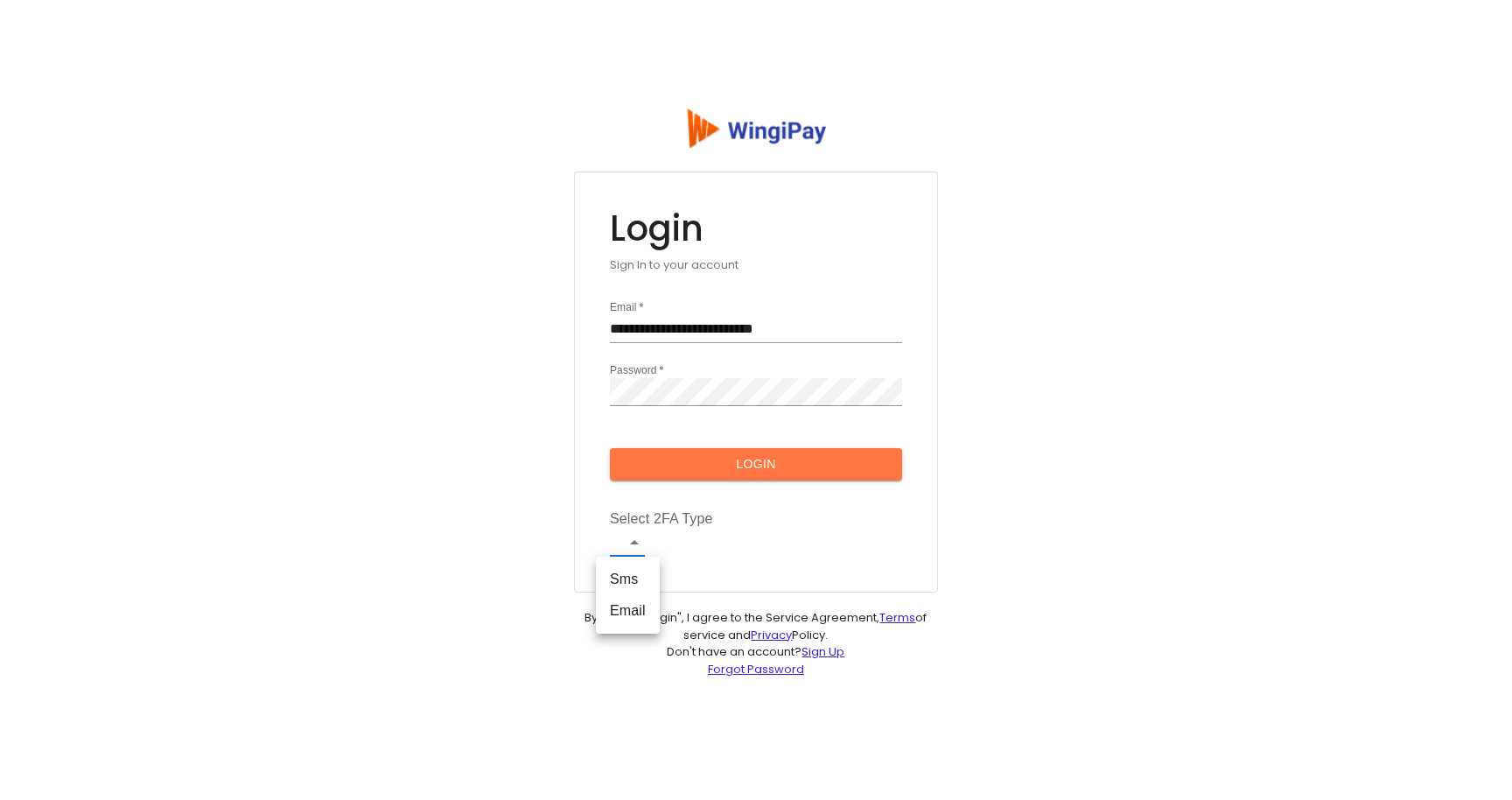 click on "**********" at bounding box center [756, 400] 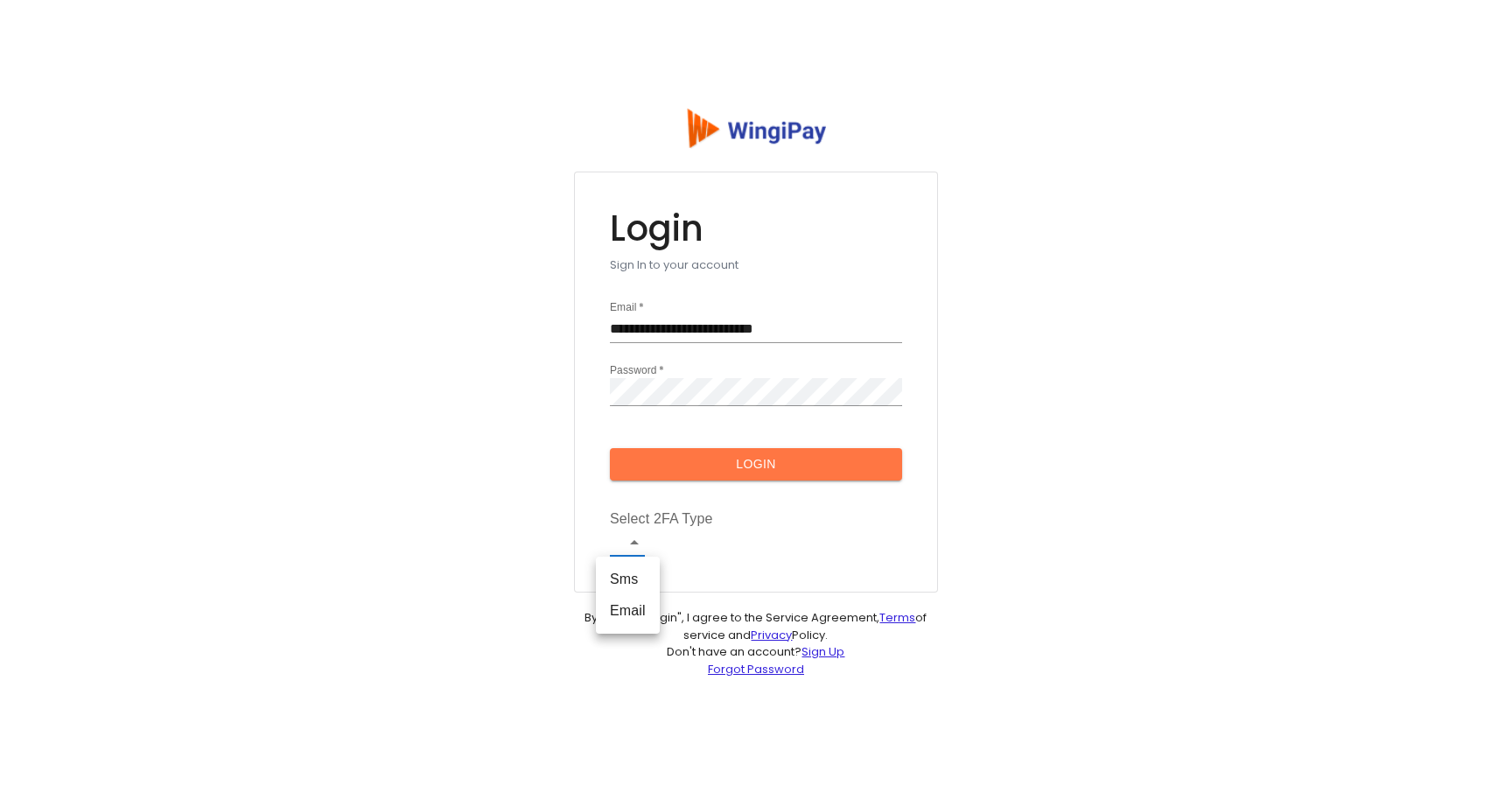 click on "Sms" at bounding box center (627, 579) 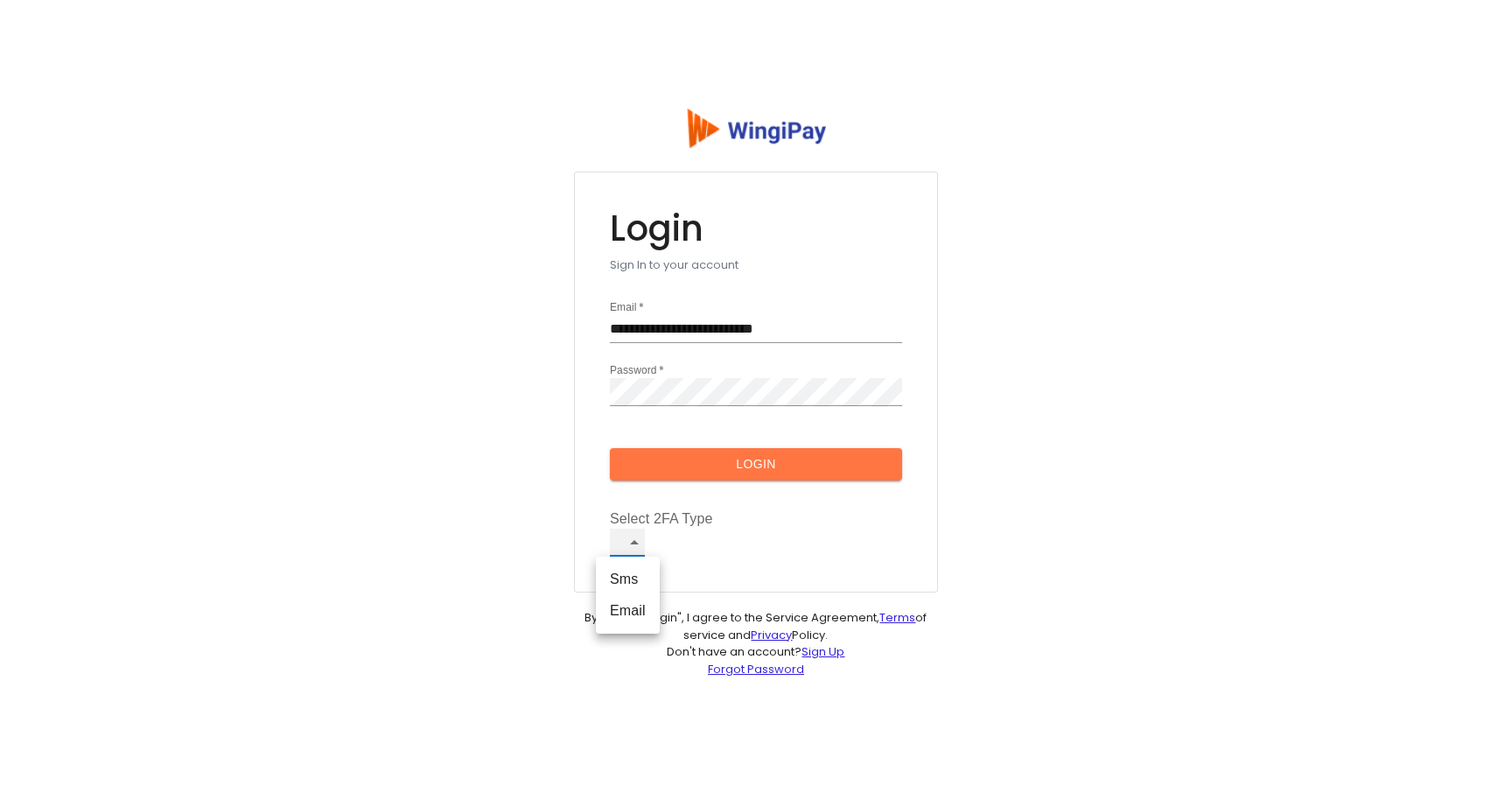 type on "***" 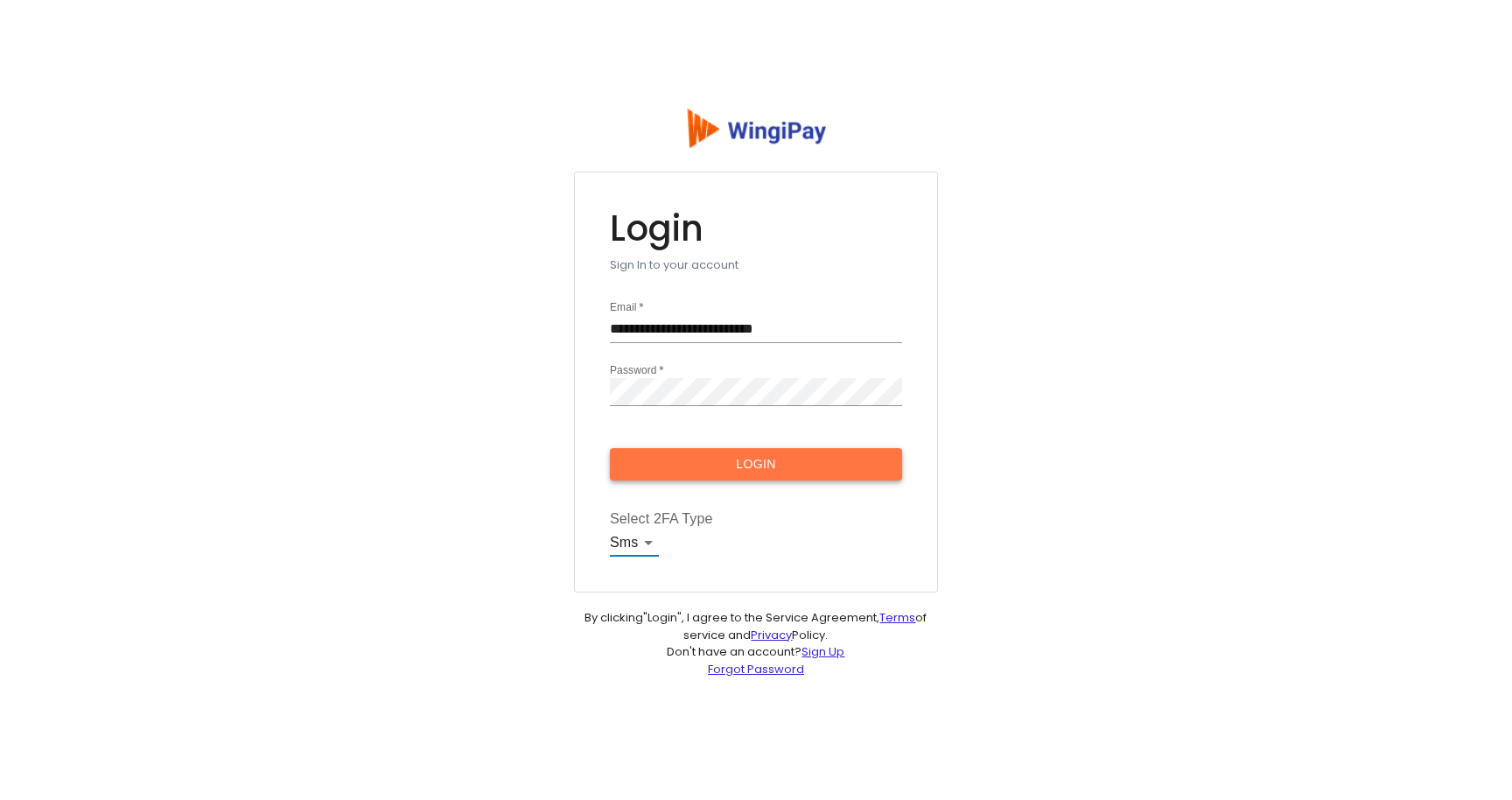click on "Login" at bounding box center (756, 464) 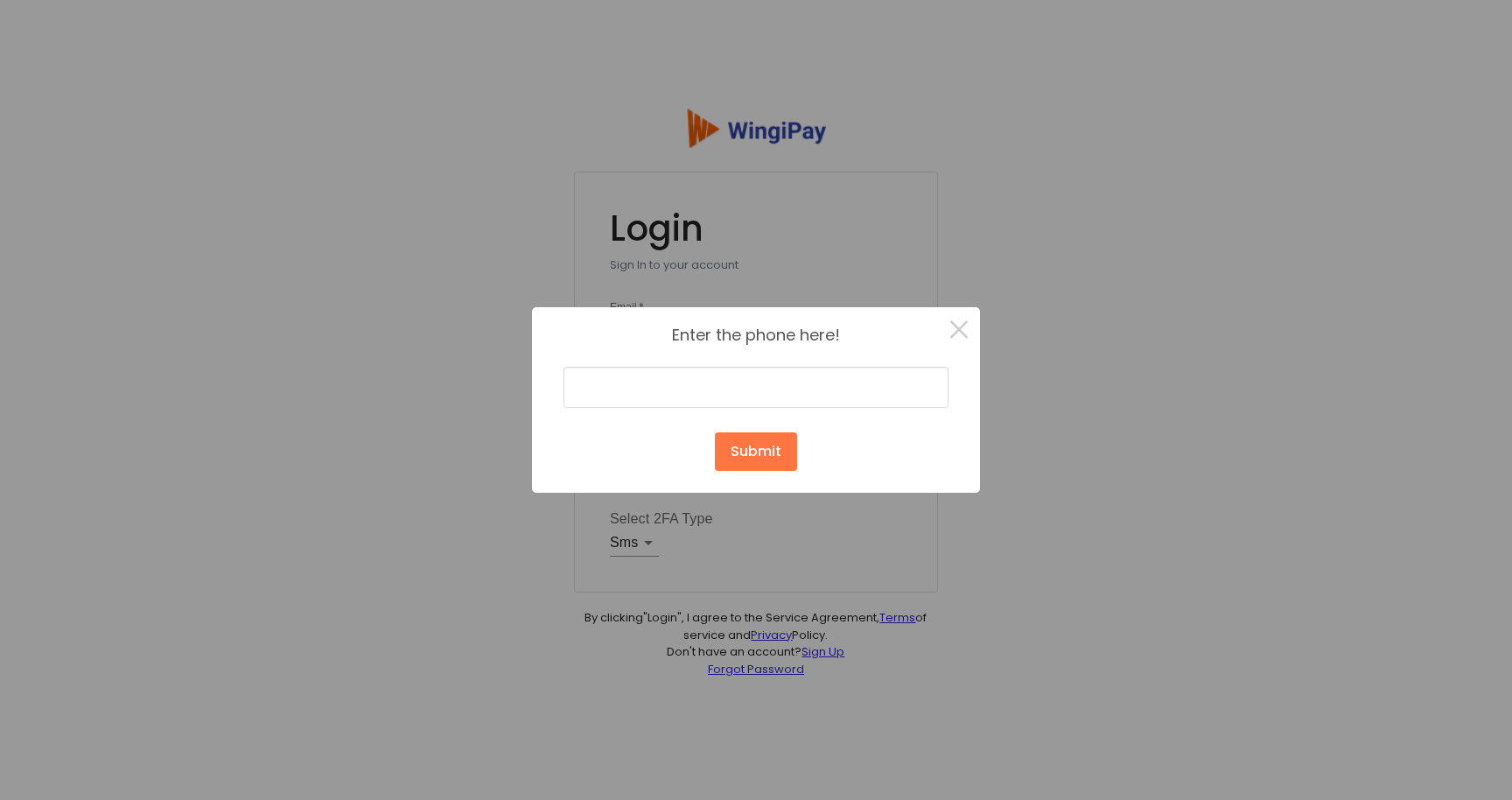 click at bounding box center [756, 387] 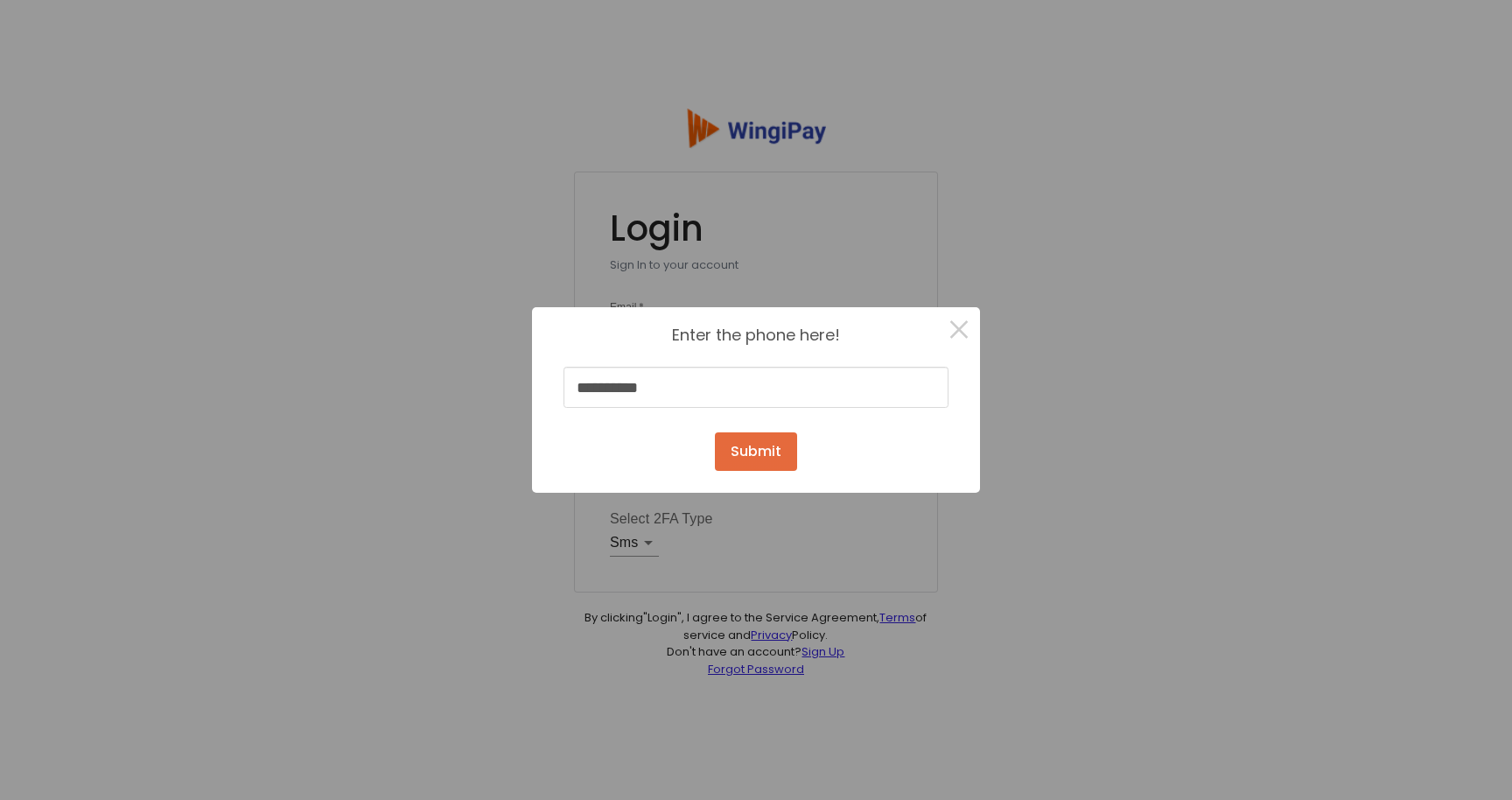 type on "**********" 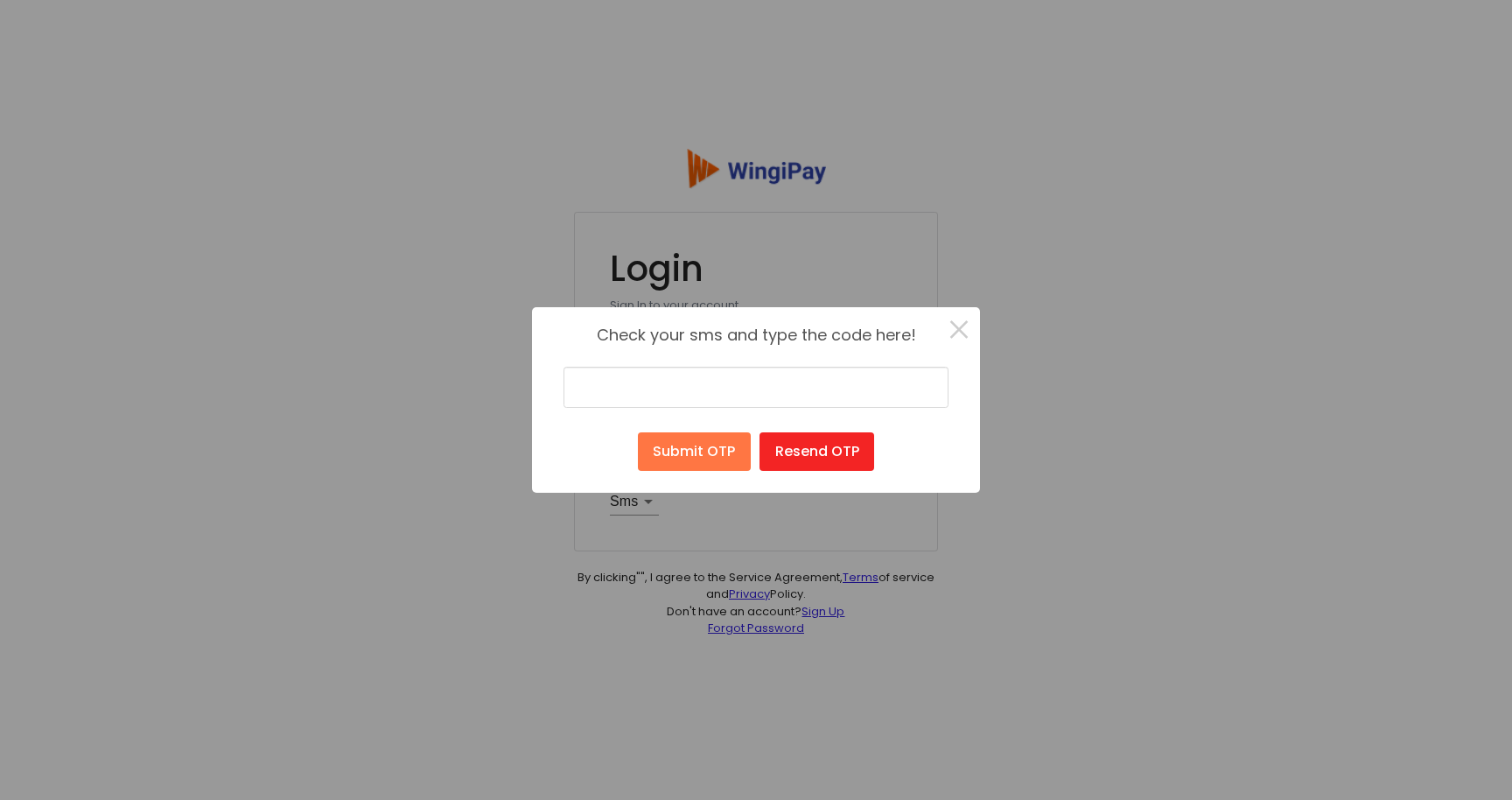 click at bounding box center [756, 387] 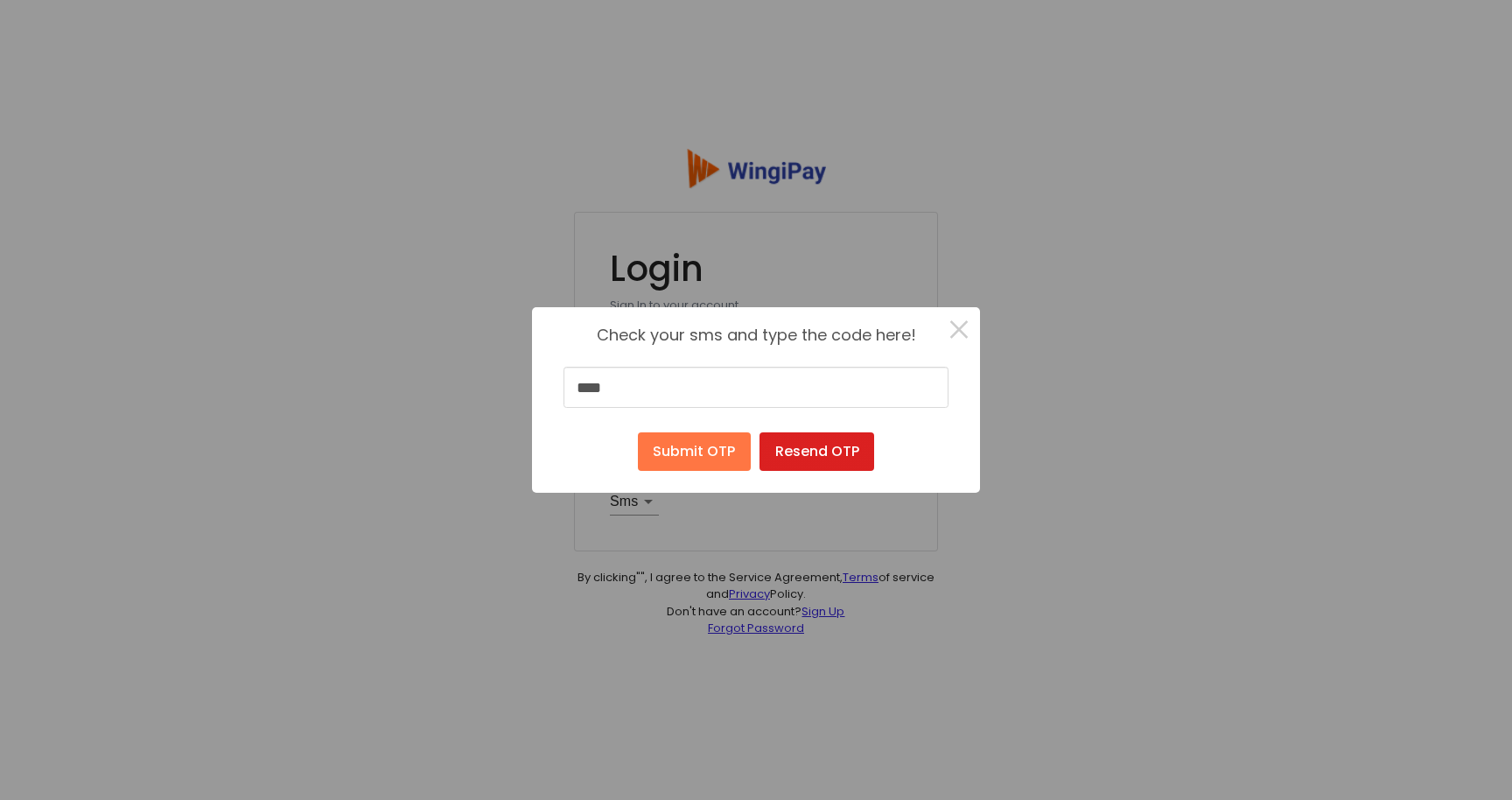 type on "****" 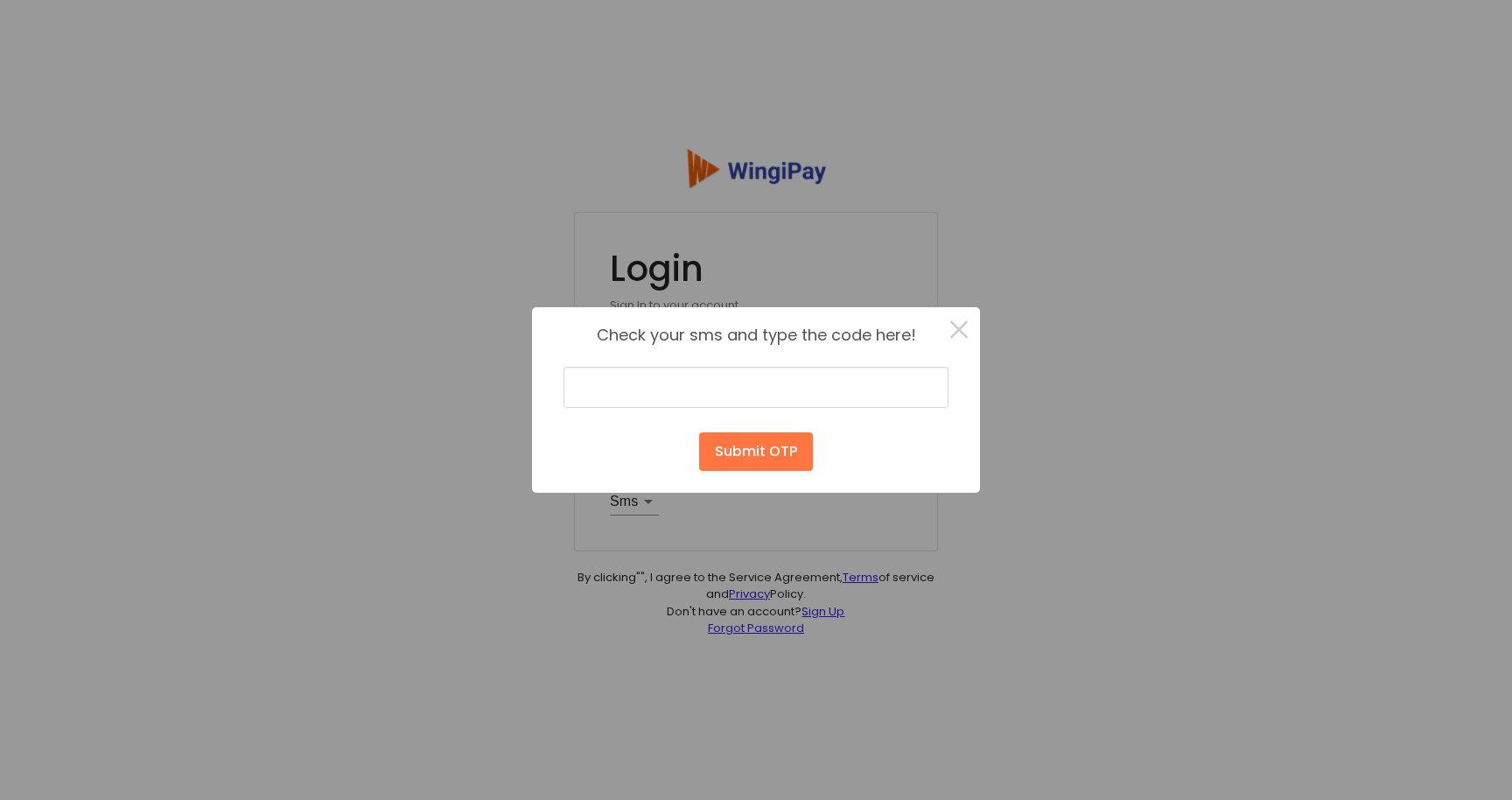 click at bounding box center (756, 387) 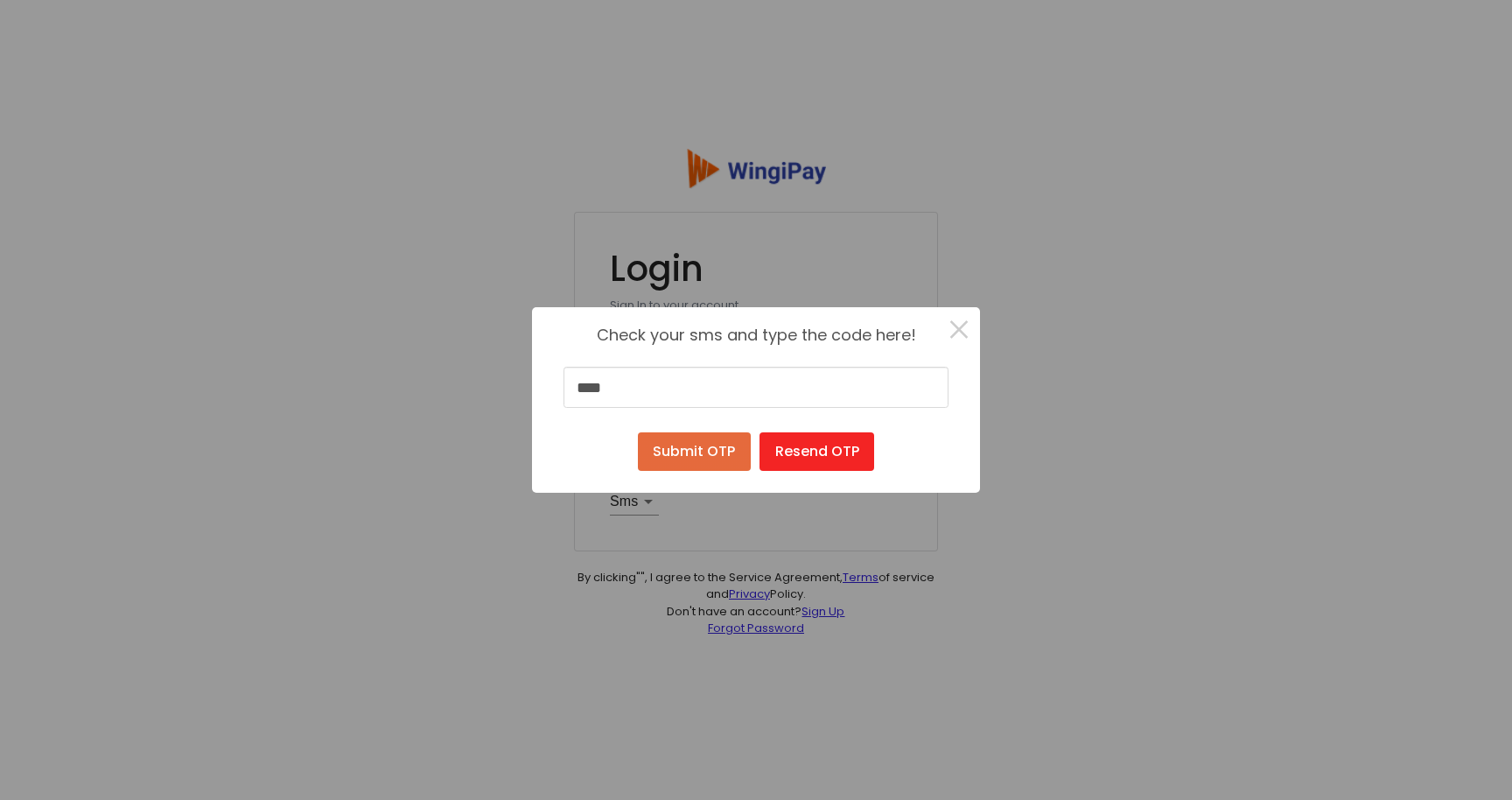 type on "****" 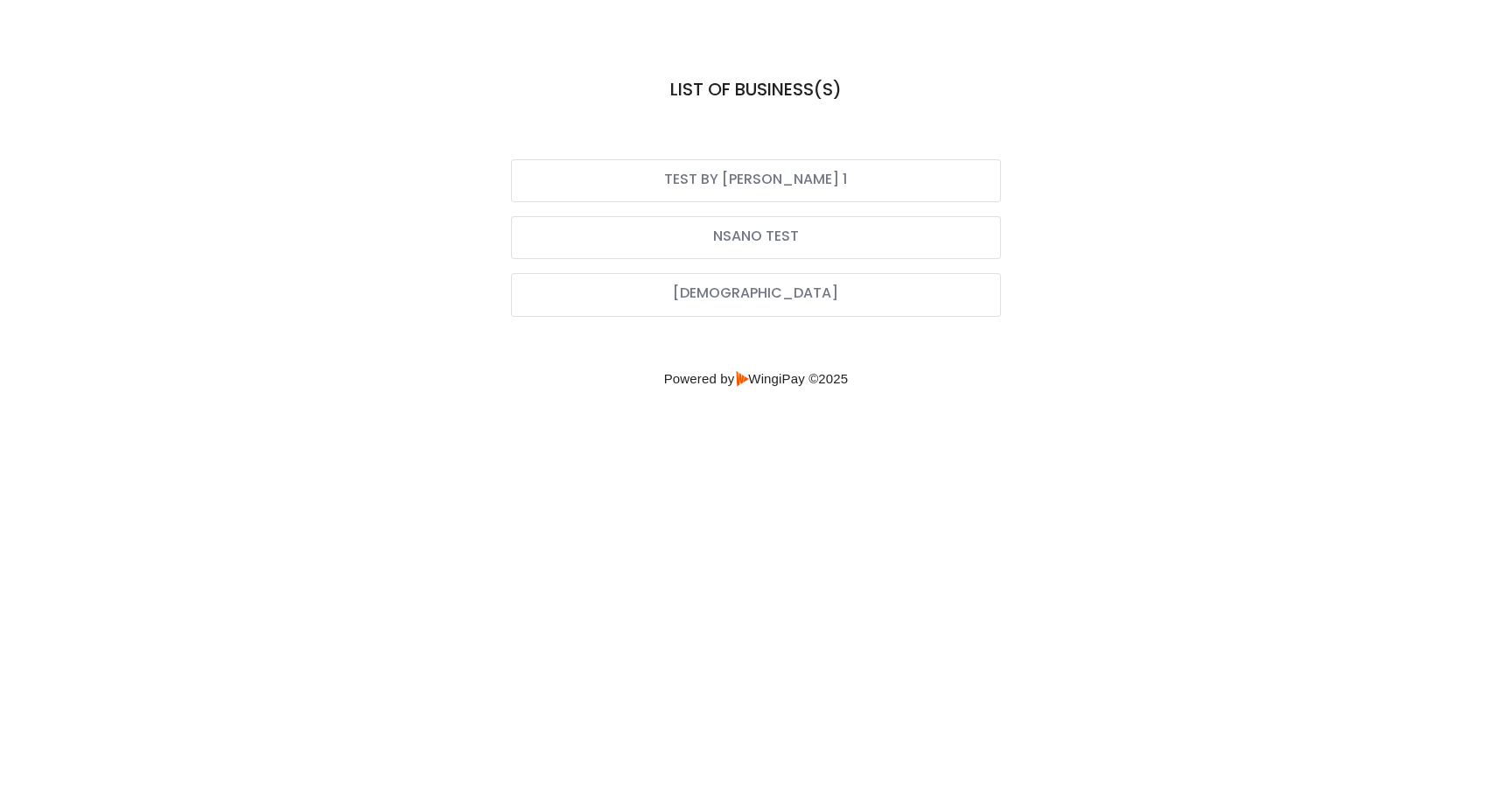 scroll, scrollTop: 0, scrollLeft: 0, axis: both 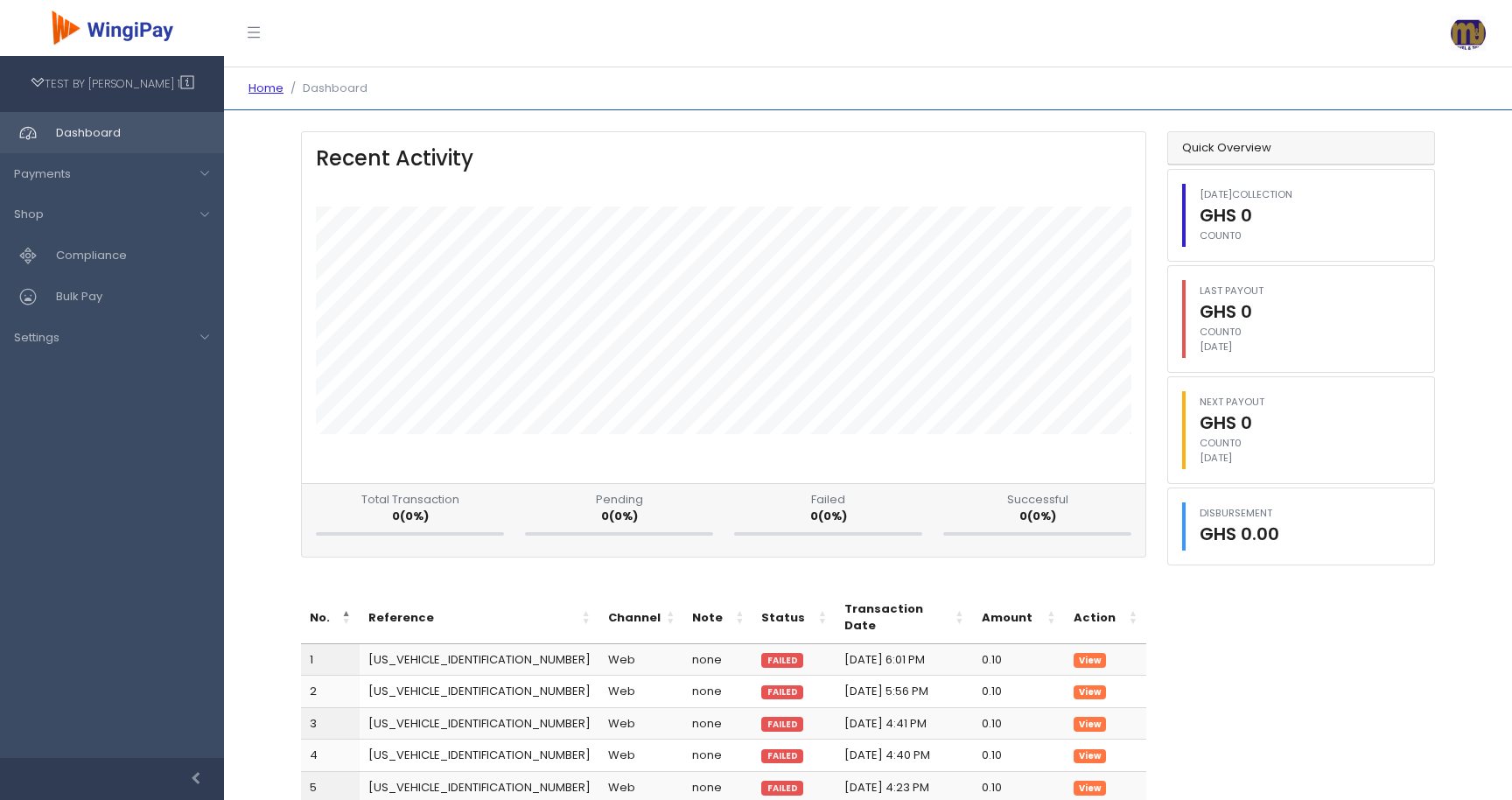 click at bounding box center [1468, 32] 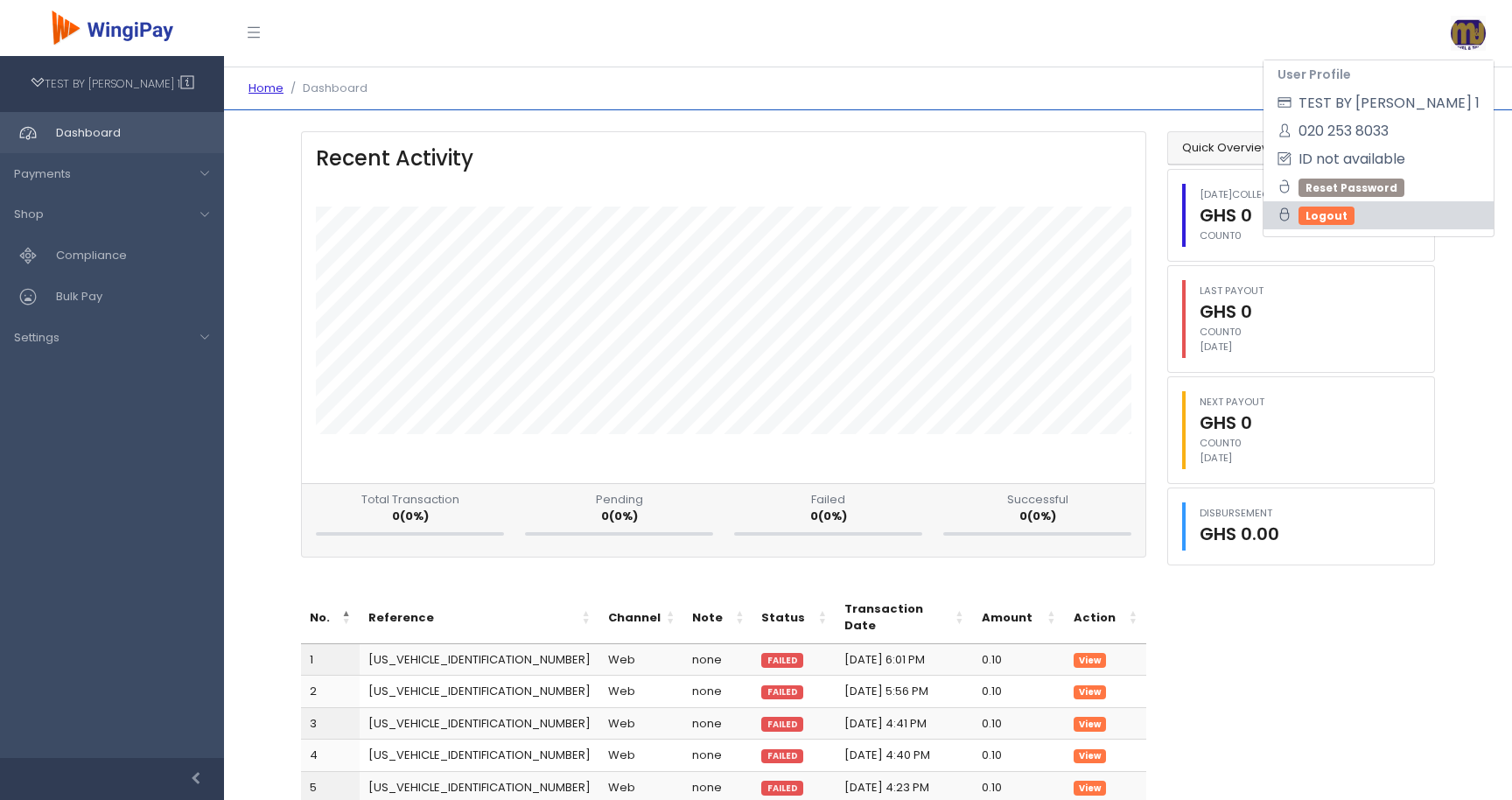 click on "Logout" at bounding box center (1326, 215) 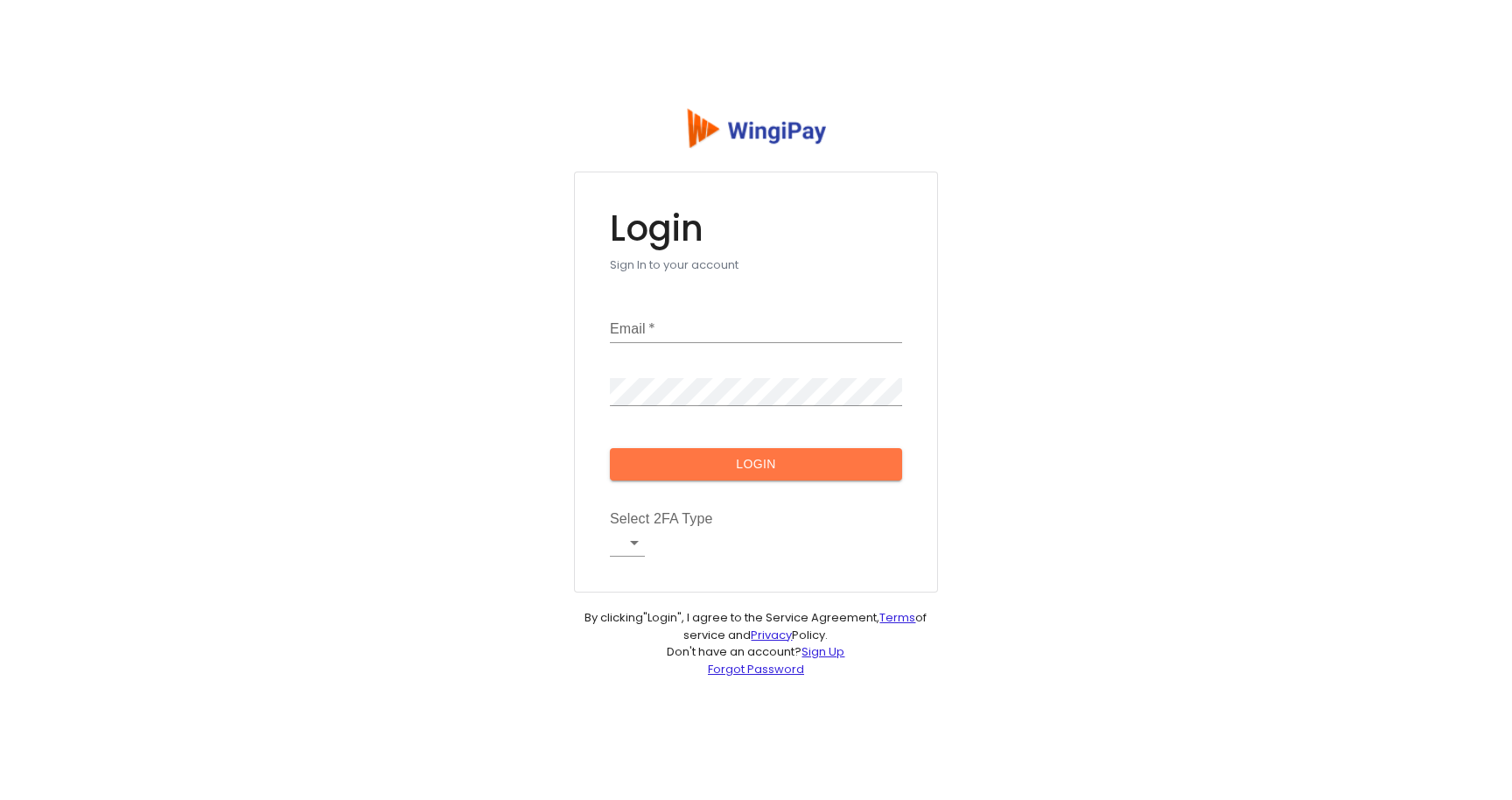 scroll, scrollTop: 0, scrollLeft: 0, axis: both 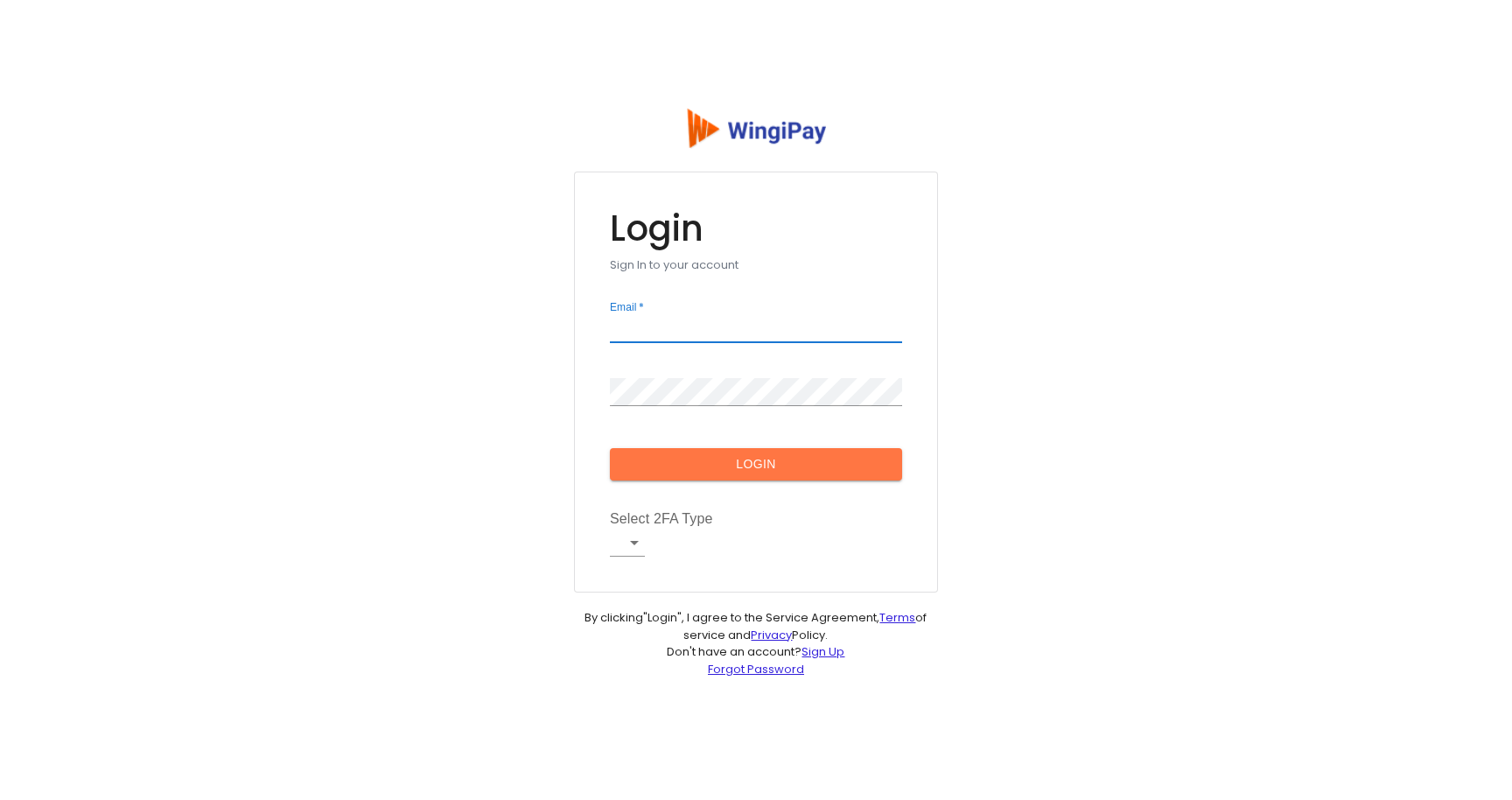 click on "Email   *" at bounding box center [756, 329] 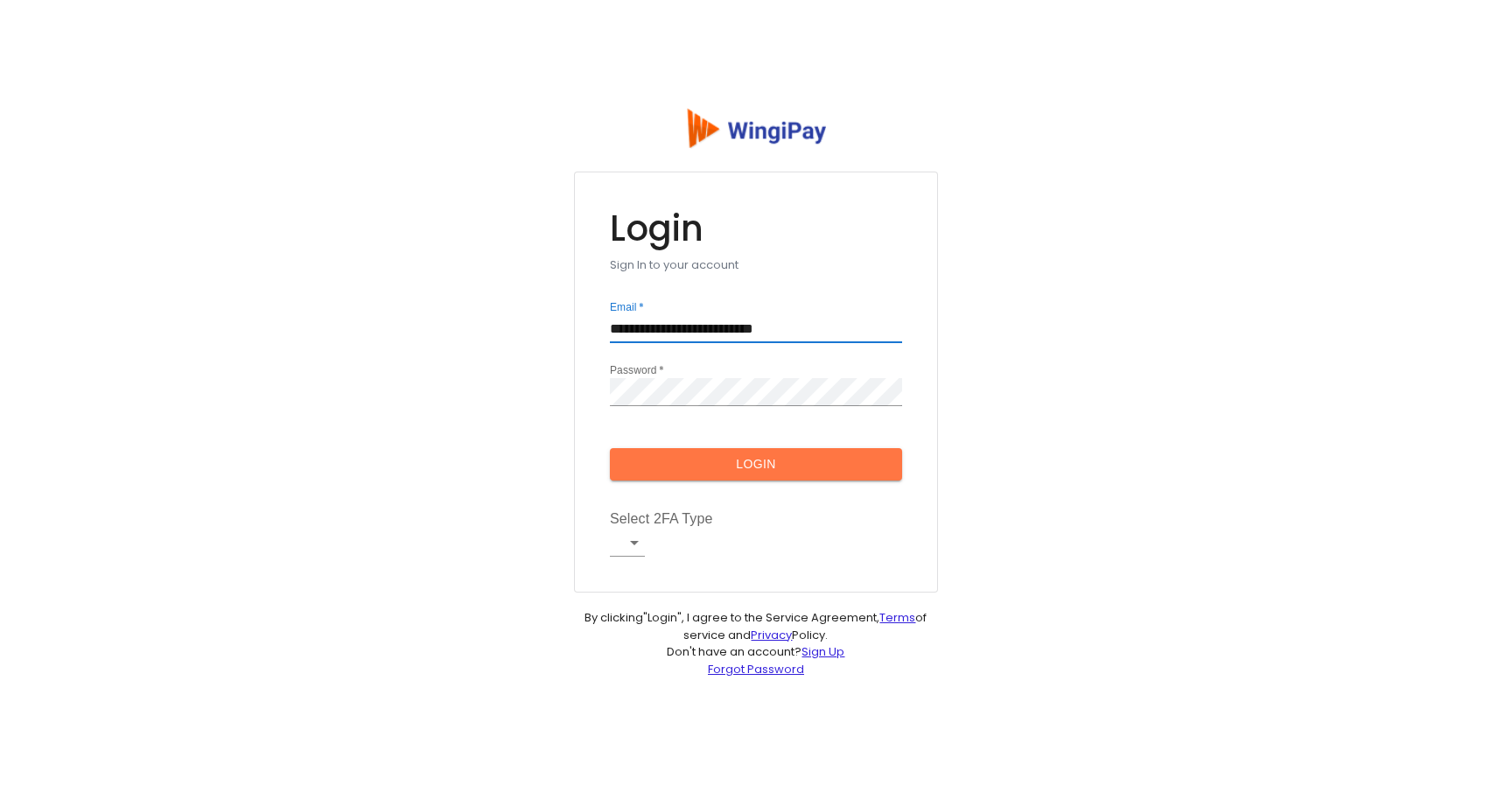 type on "**********" 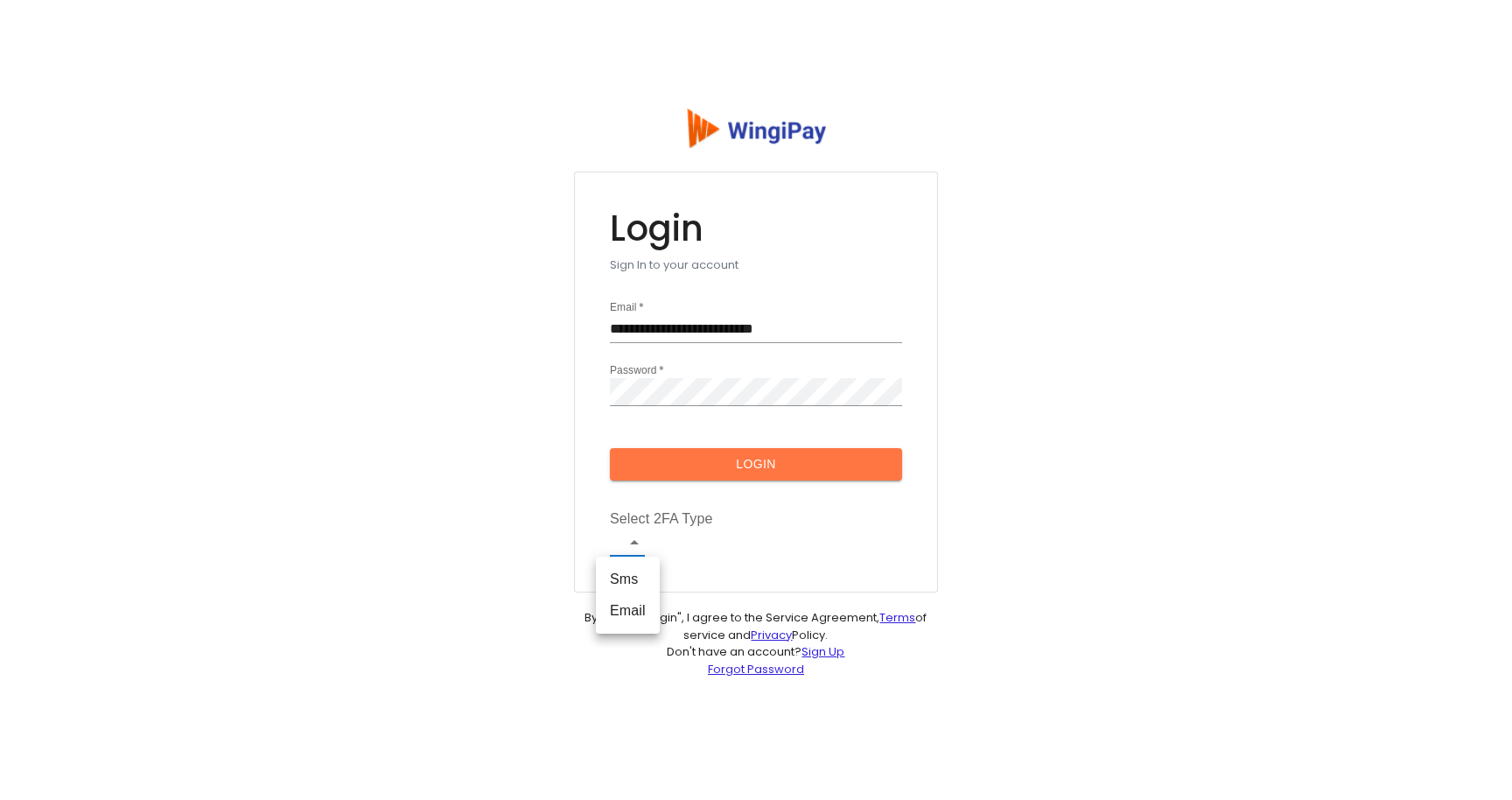 click on "Sms" at bounding box center (627, 579) 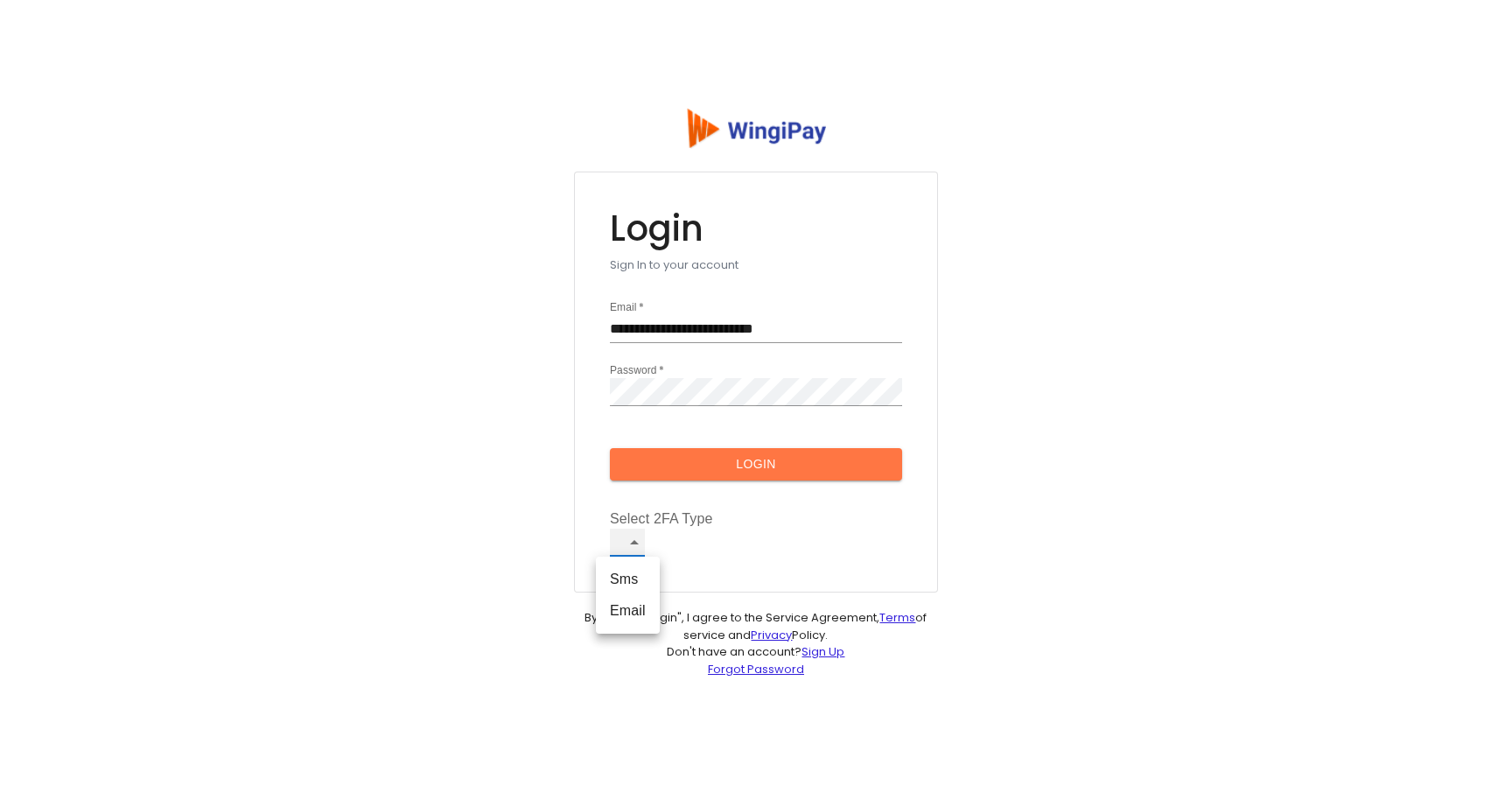 type on "***" 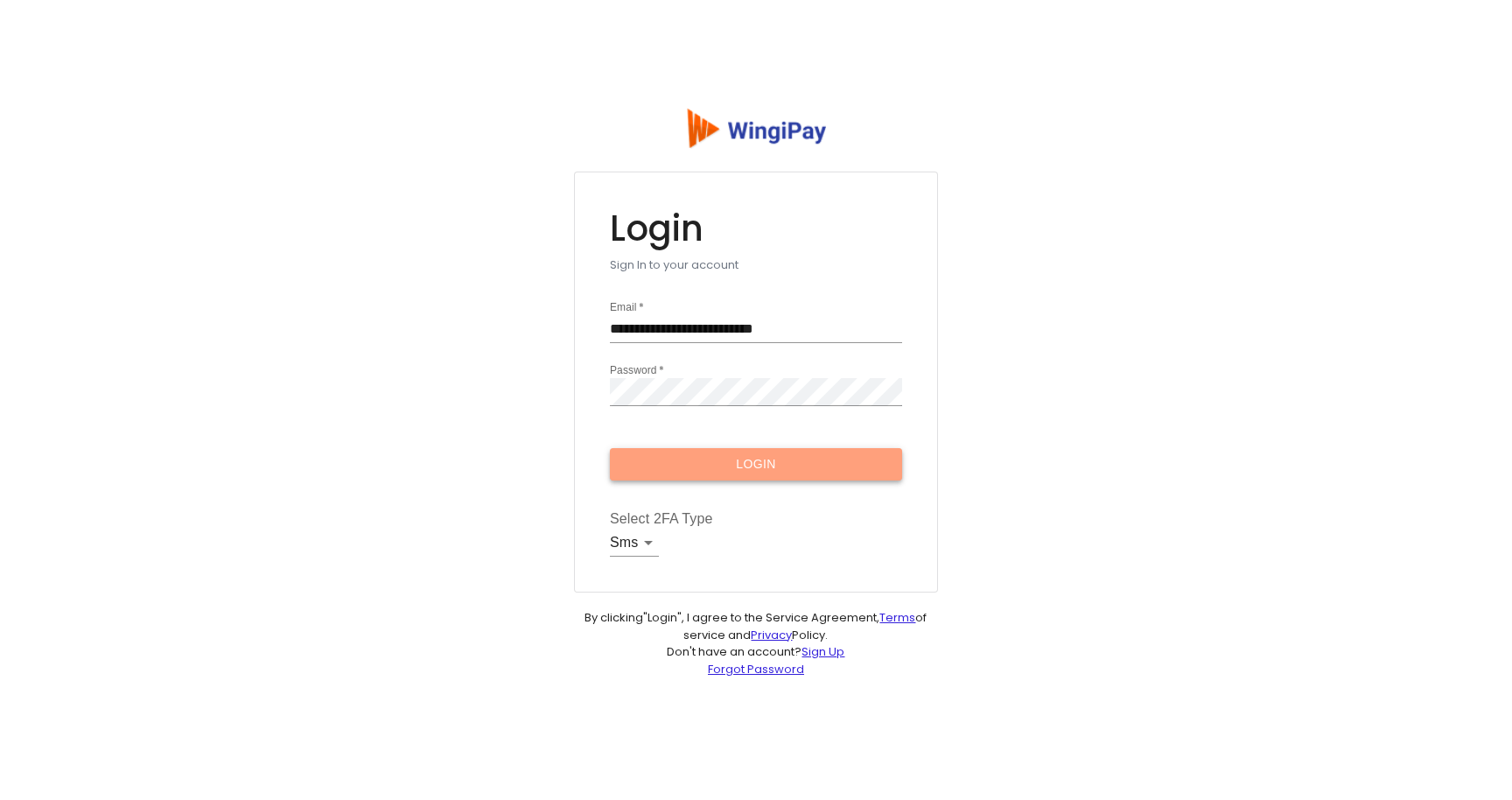 click on "Login" at bounding box center [756, 464] 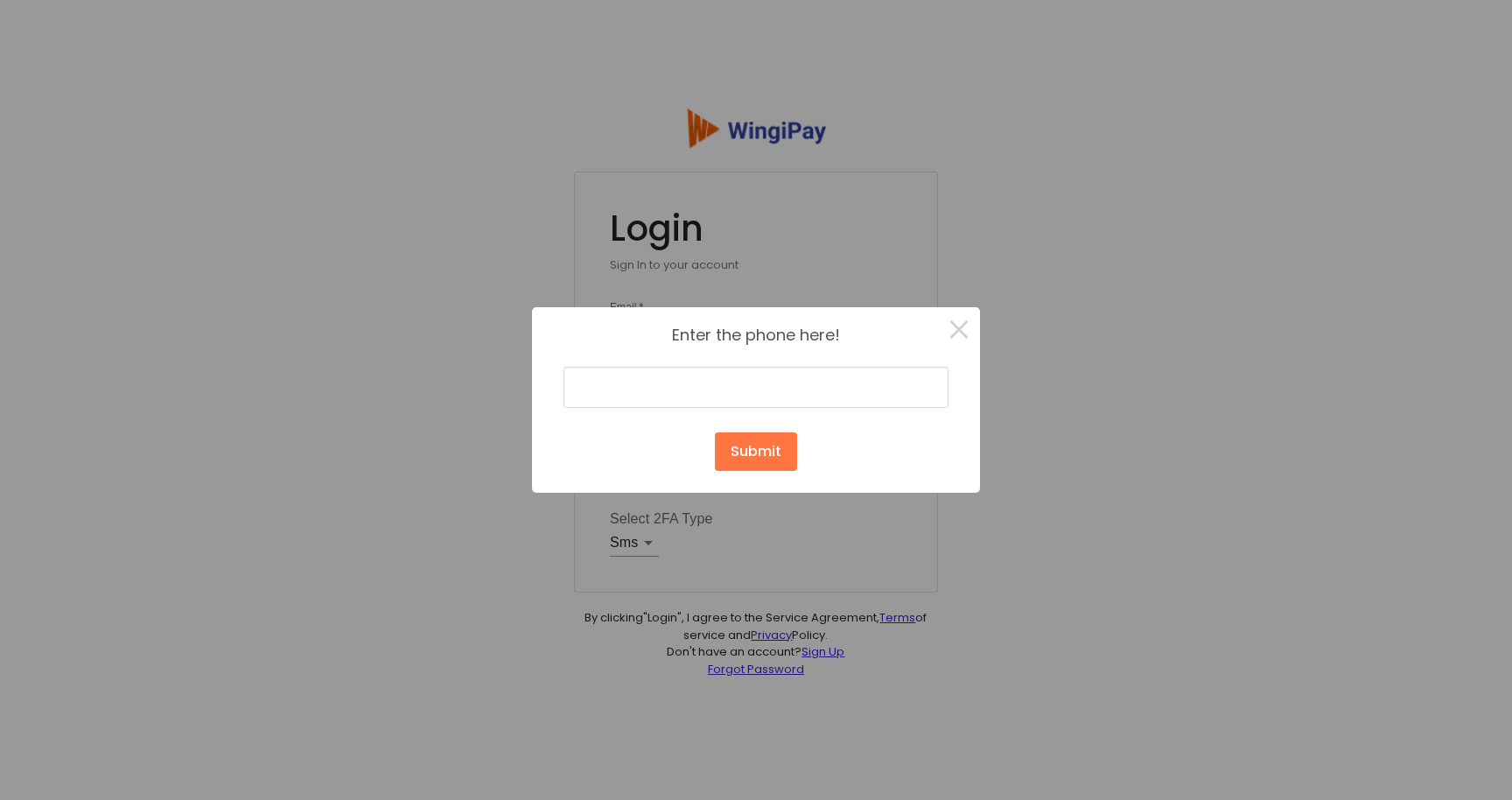 click at bounding box center (756, 387) 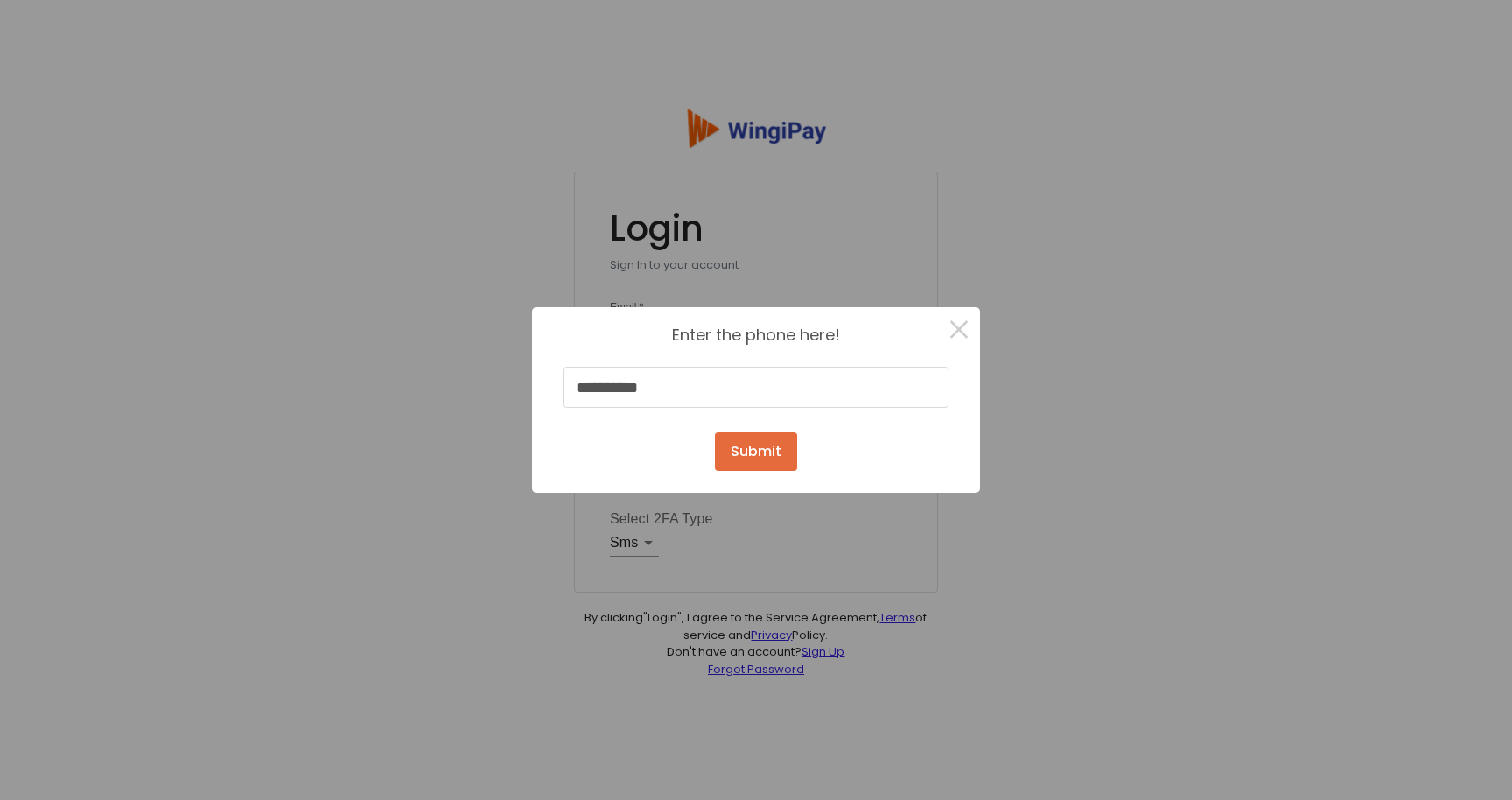 type on "**********" 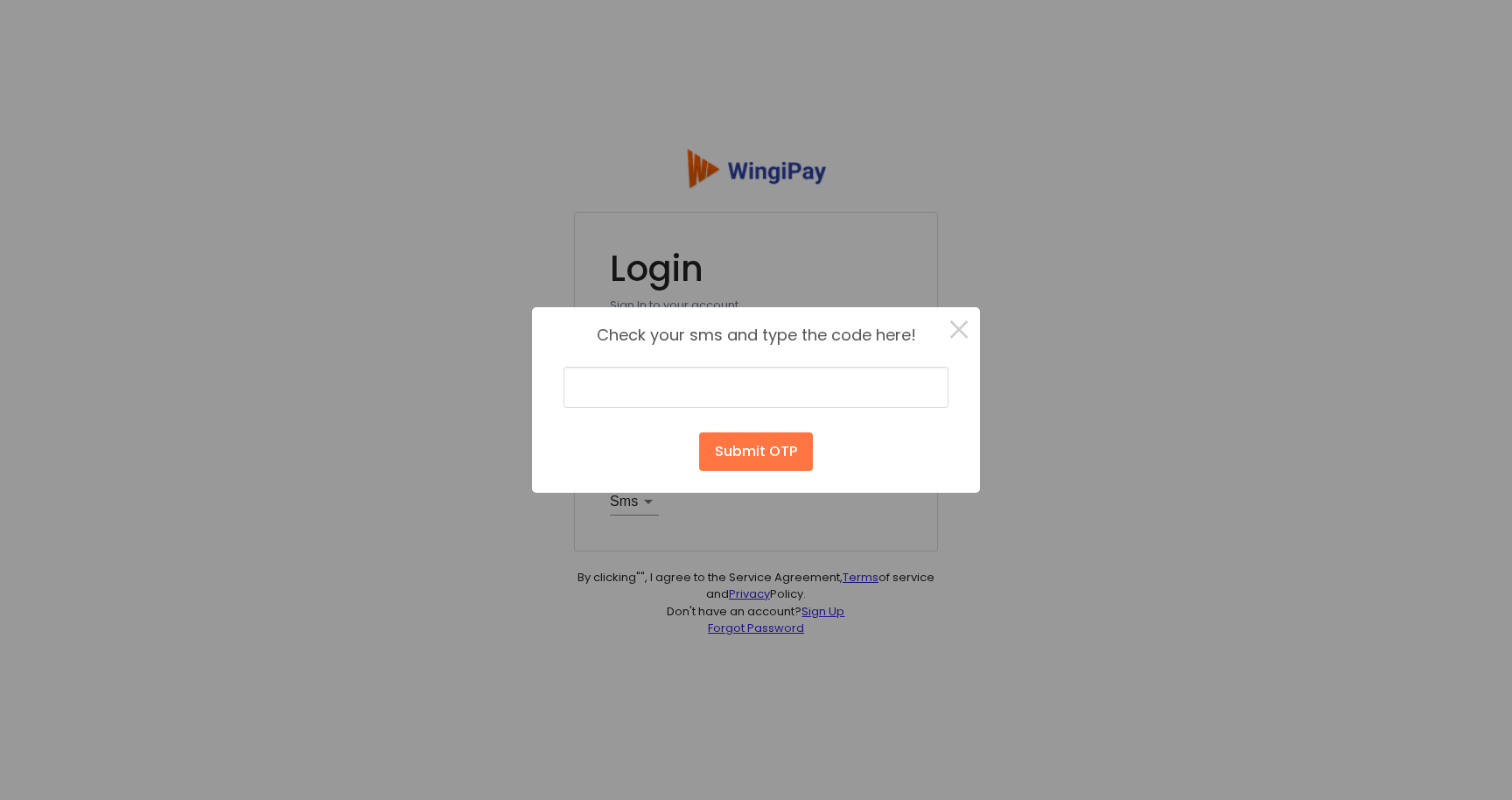 click at bounding box center (756, 387) 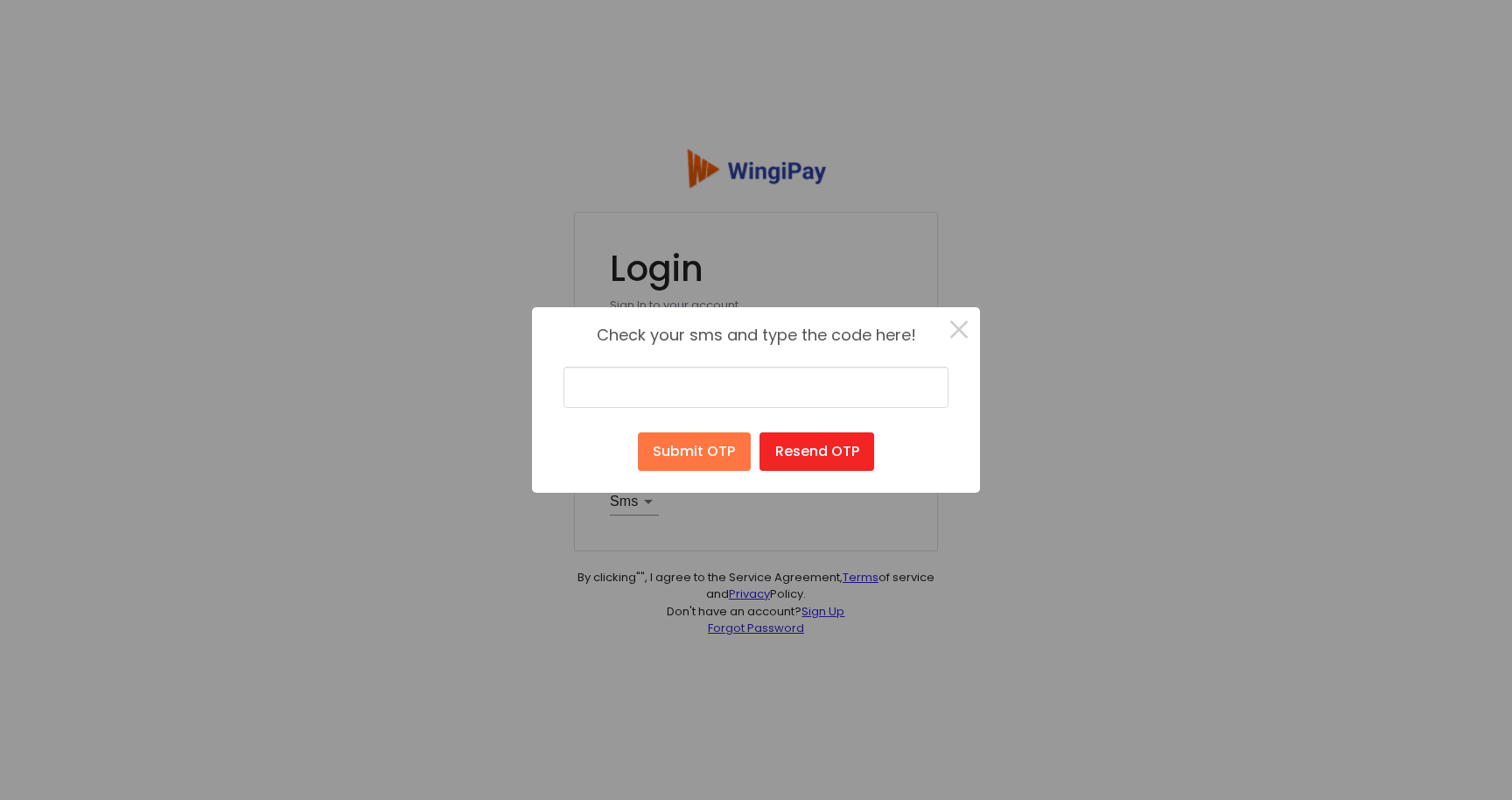 click at bounding box center (756, 387) 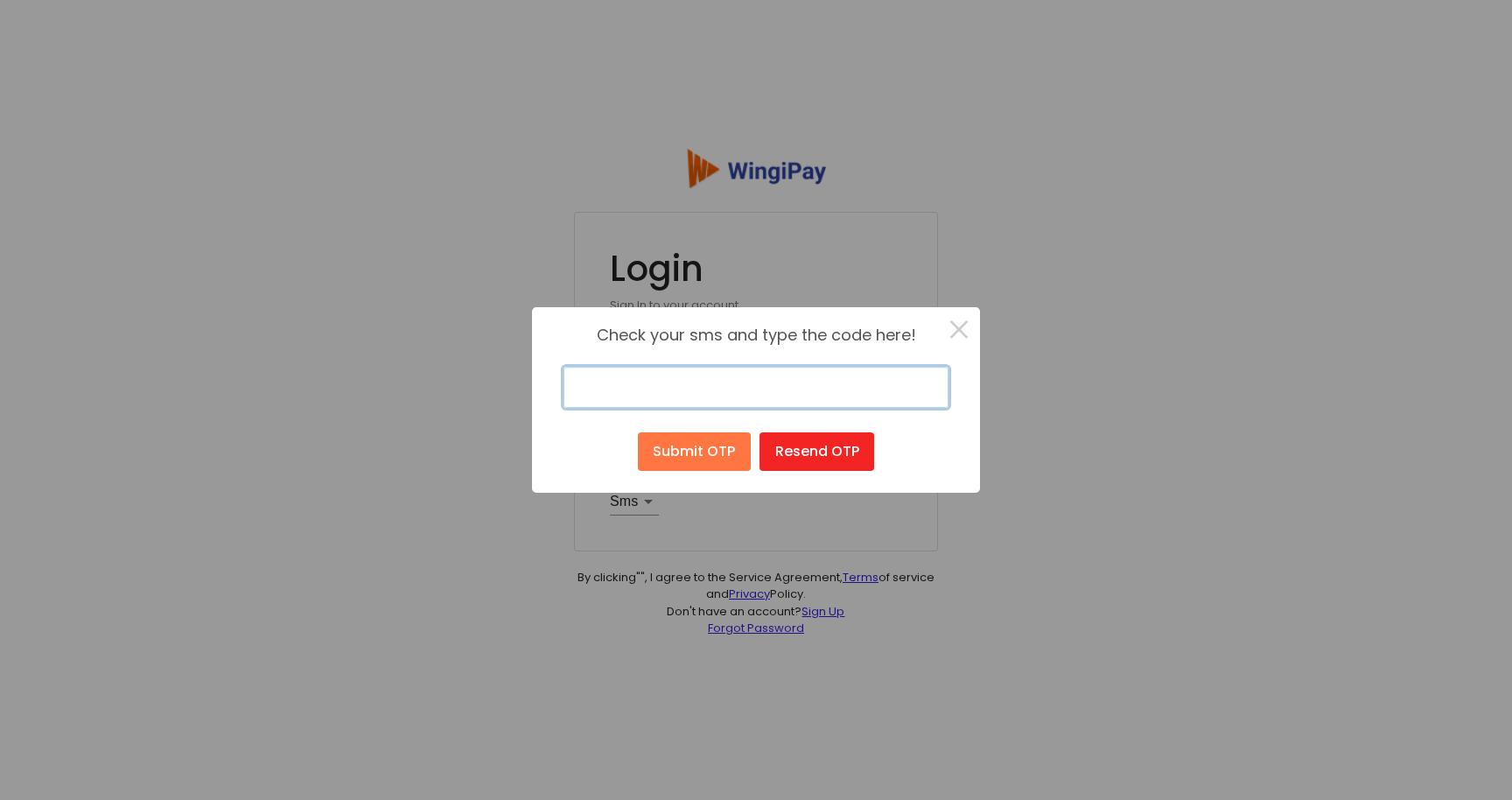 click at bounding box center (756, 387) 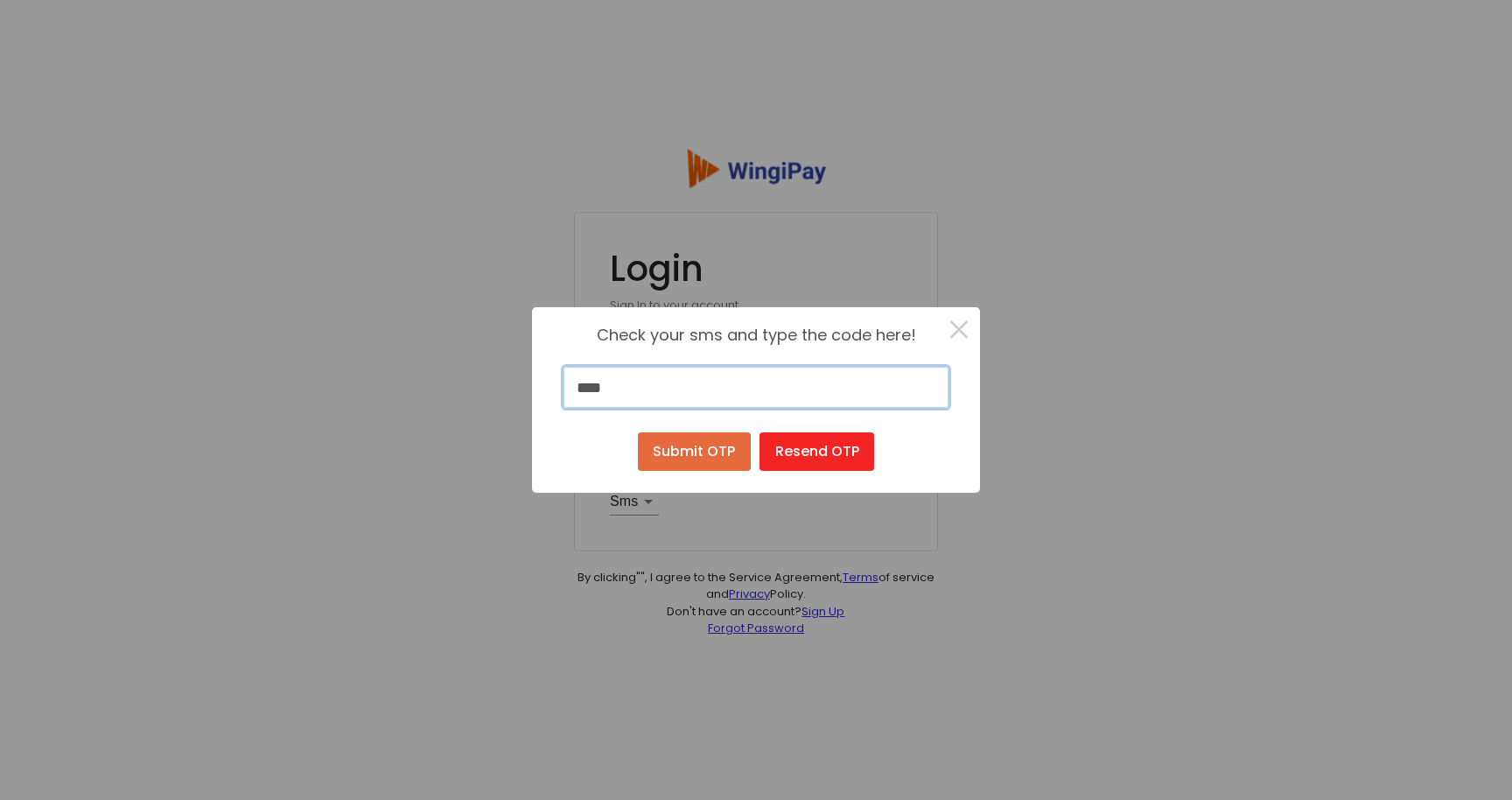 type on "****" 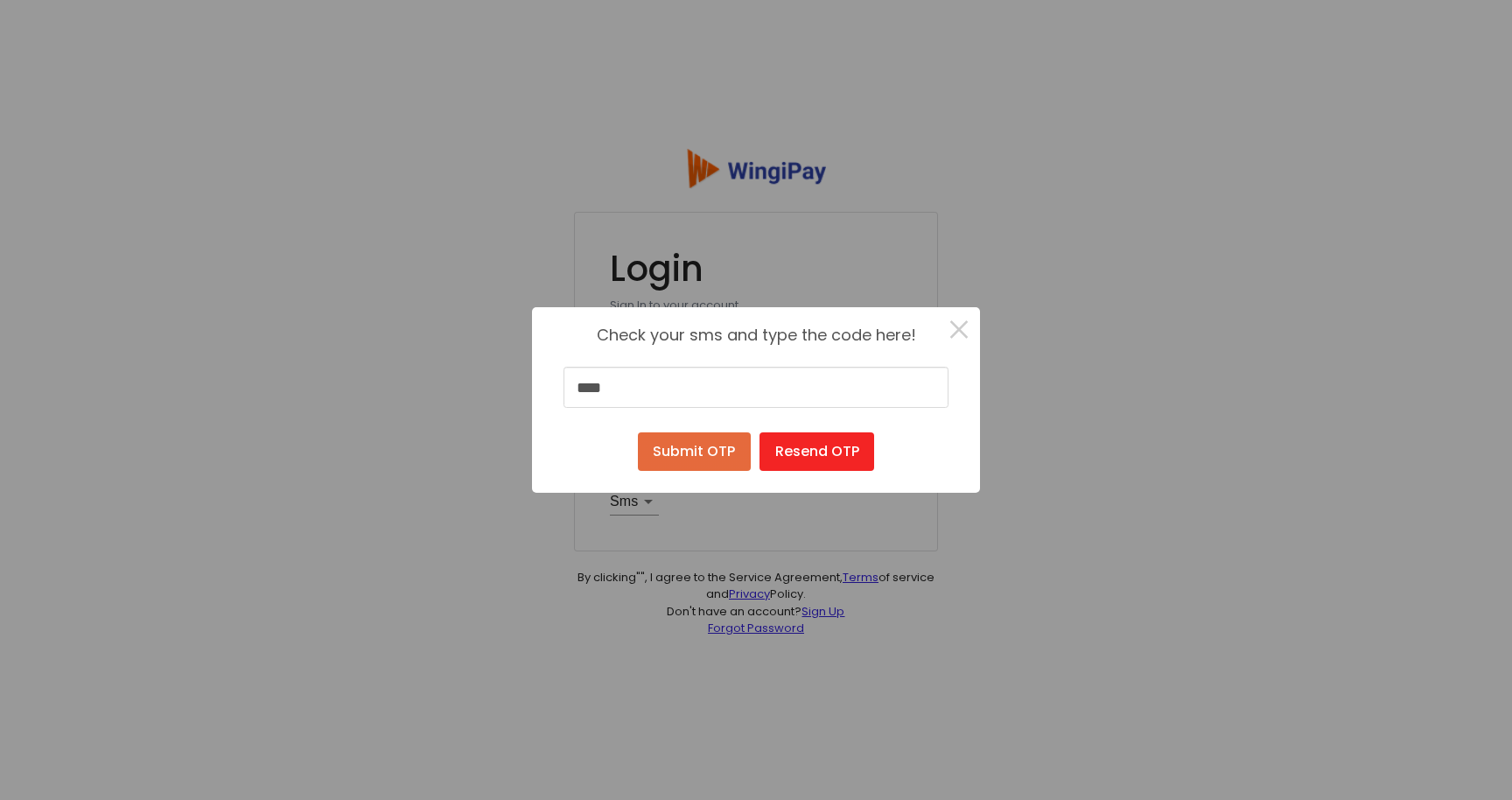 click on "Submit OTP" at bounding box center [694, 452] 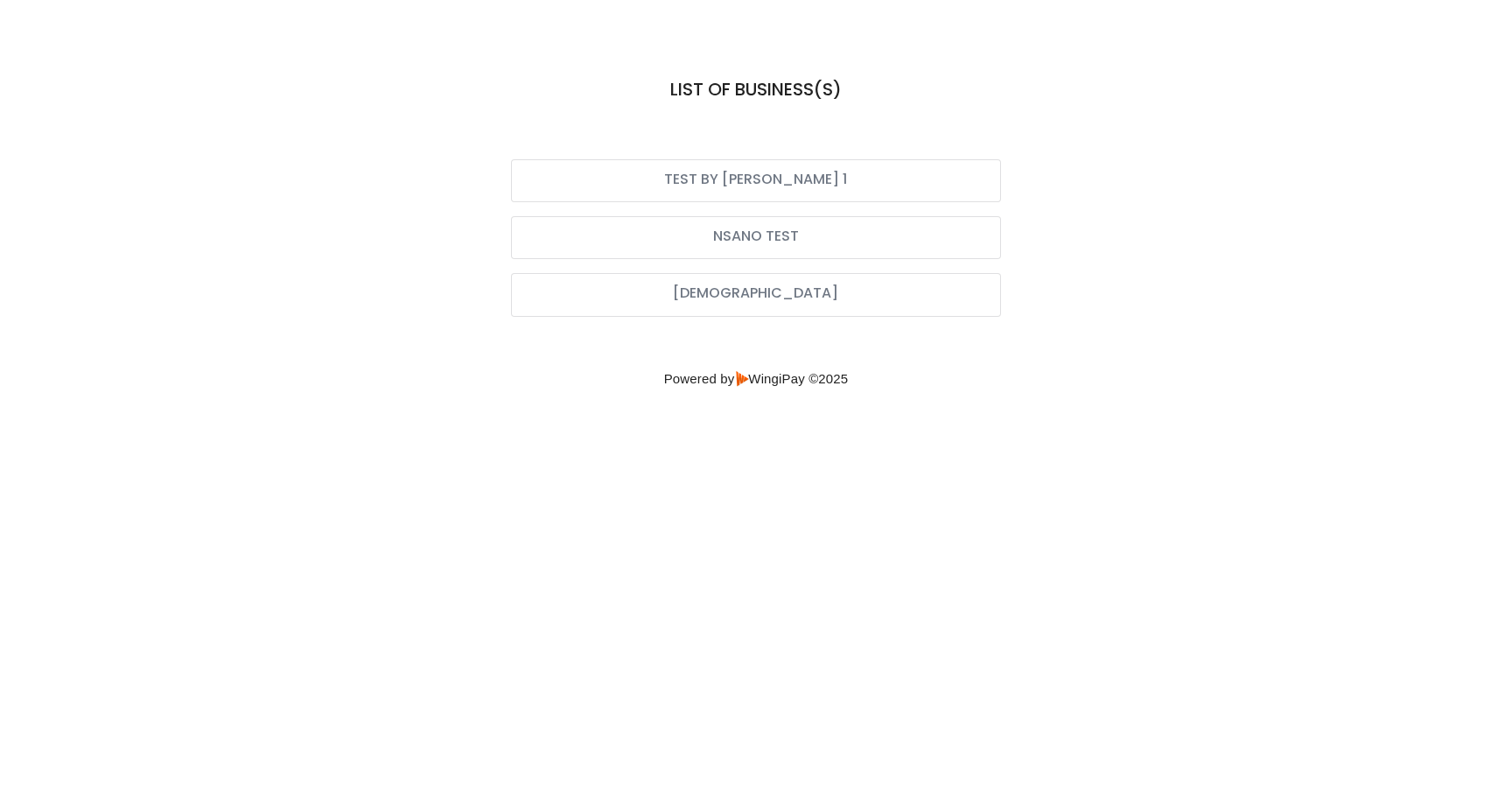 scroll, scrollTop: 0, scrollLeft: 0, axis: both 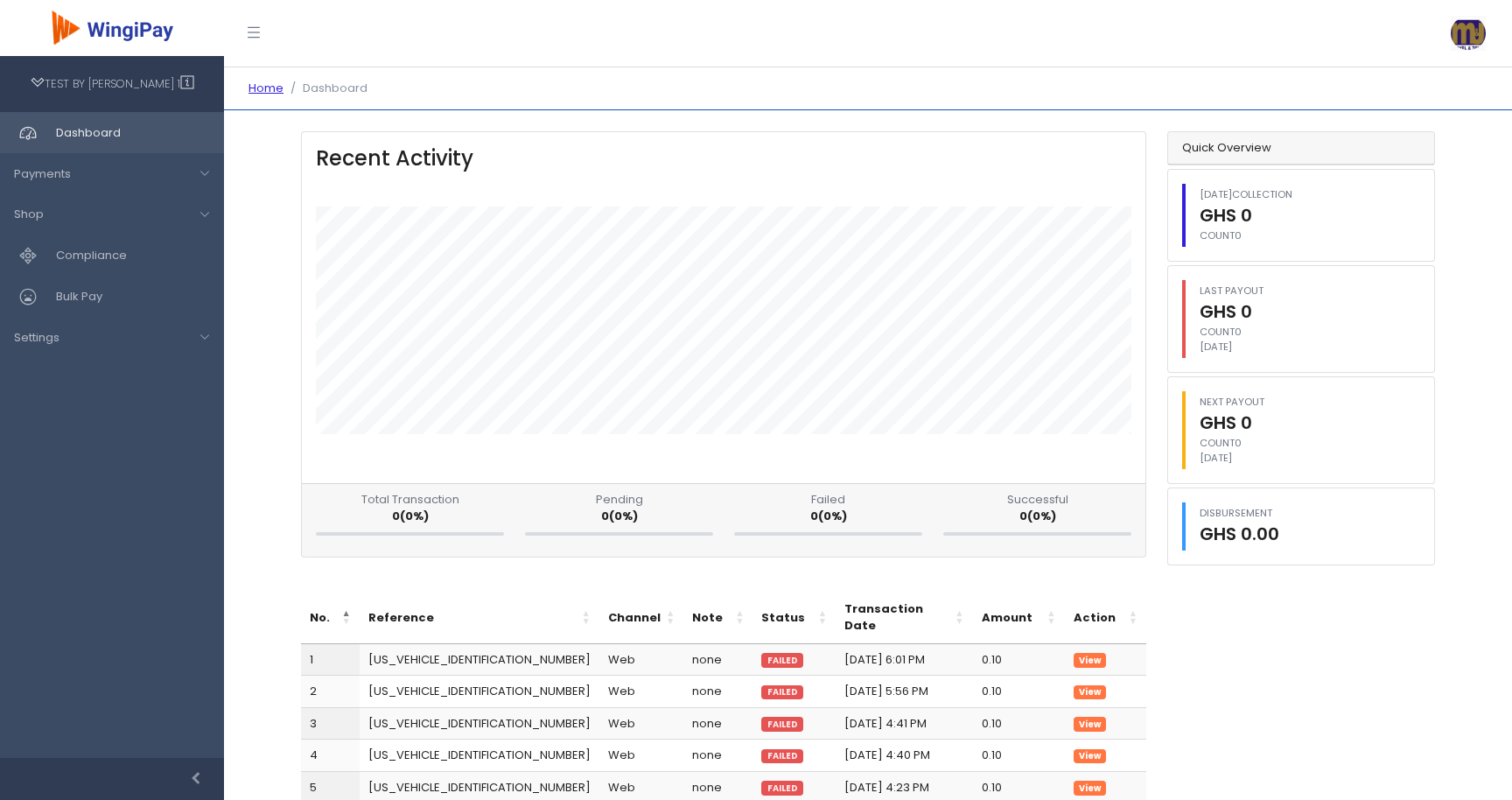 click at bounding box center [1468, 32] 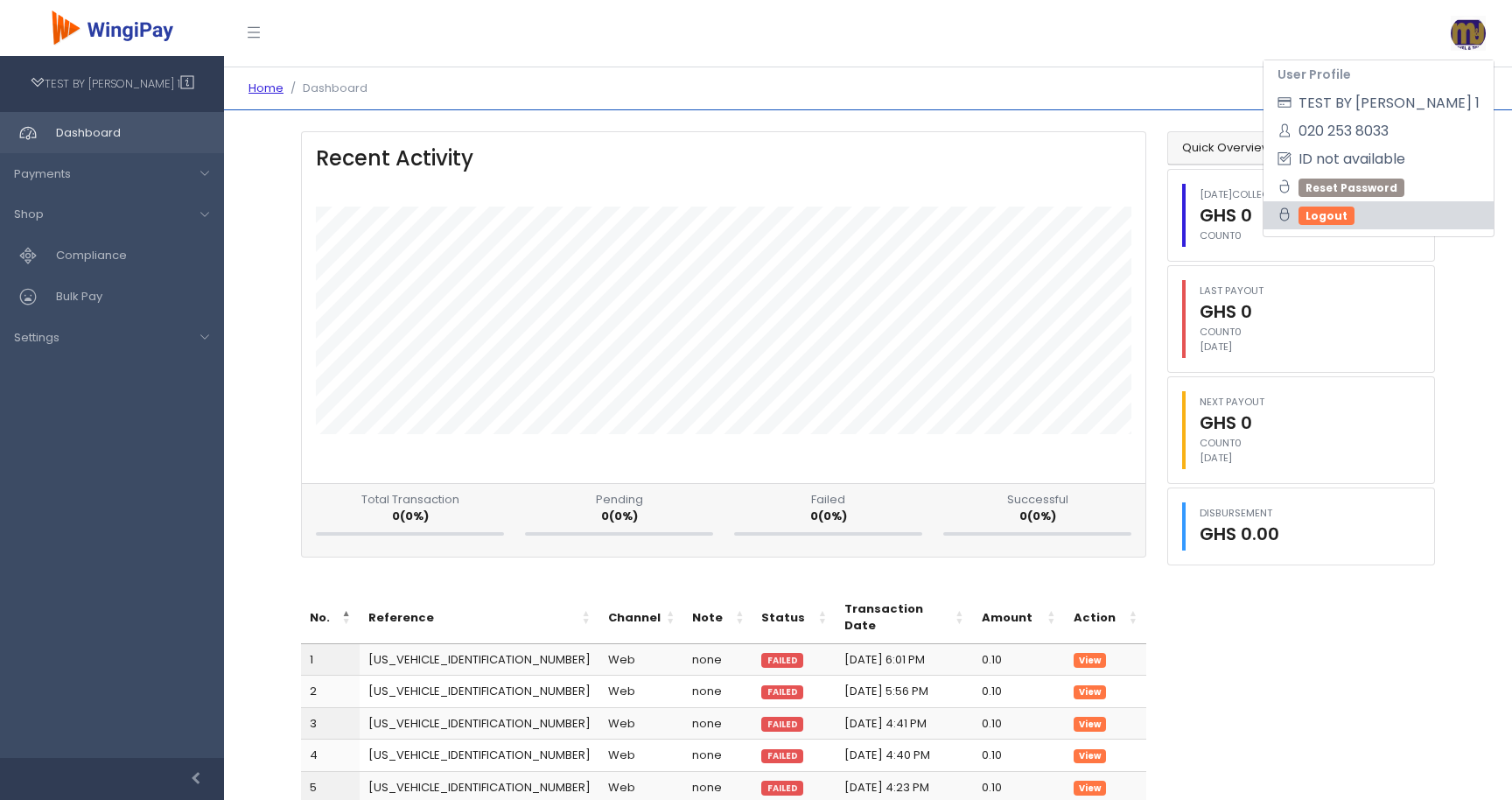 click on "Logout" at bounding box center [1326, 215] 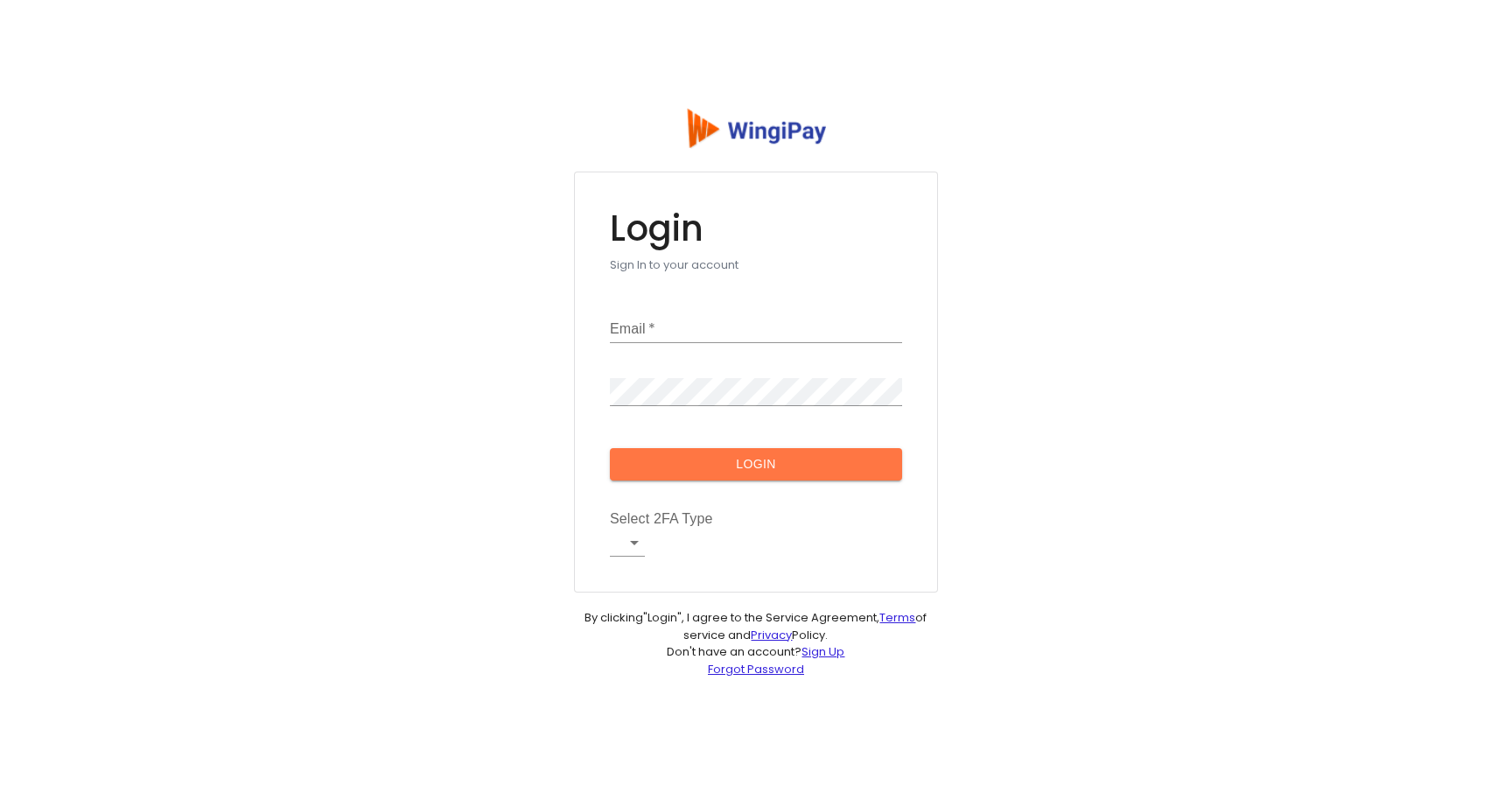 scroll, scrollTop: 0, scrollLeft: 0, axis: both 